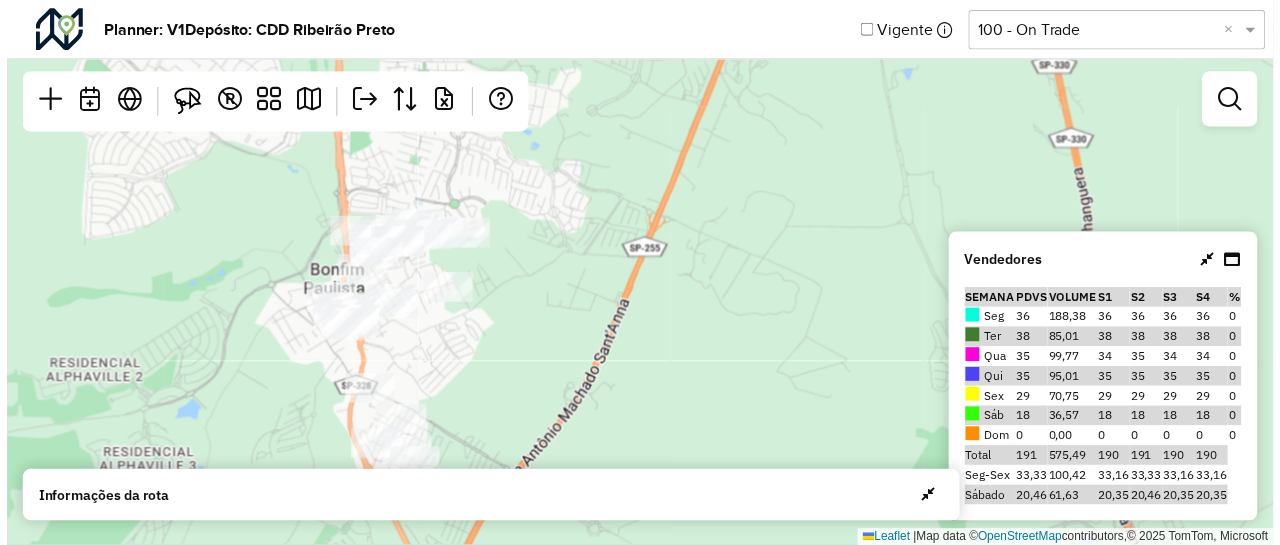 scroll, scrollTop: 0, scrollLeft: 0, axis: both 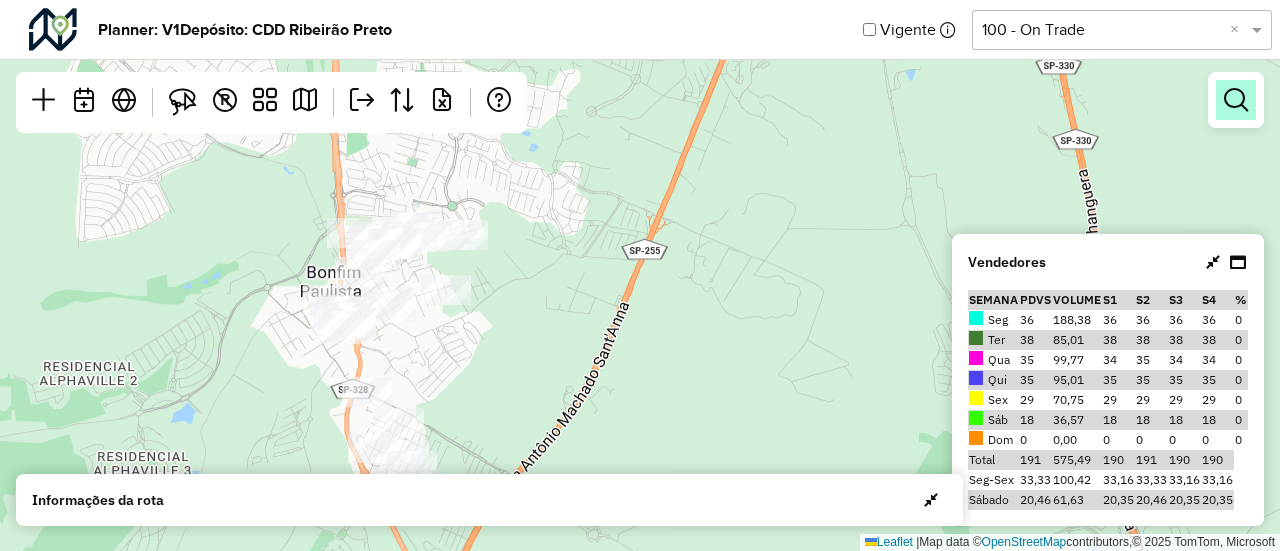 click at bounding box center (1236, 100) 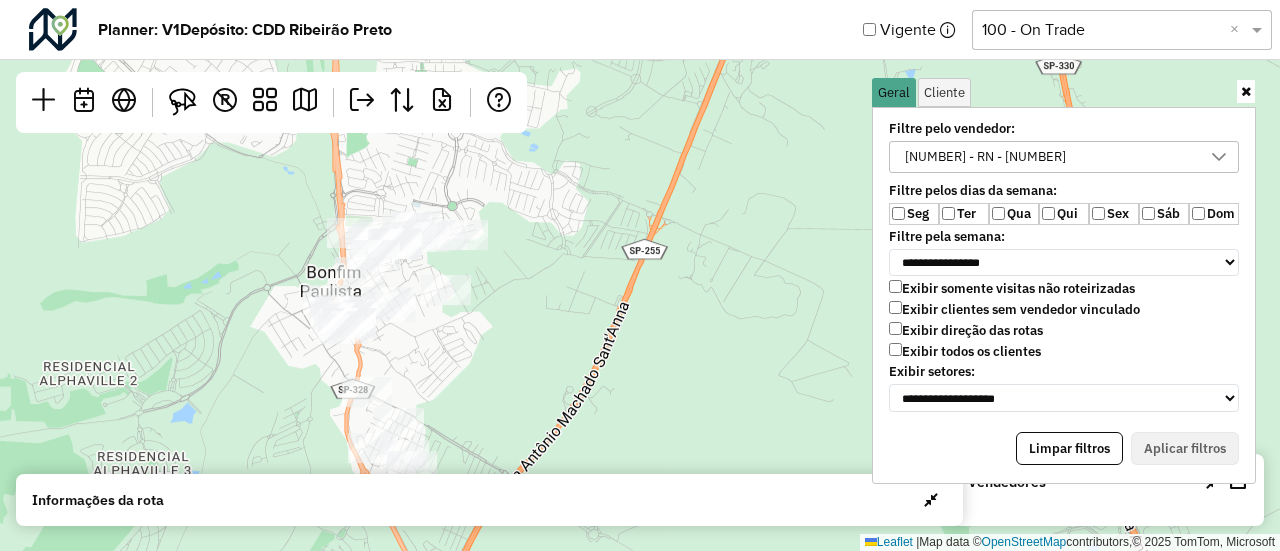 click on "Exibir todos os clientes" at bounding box center (965, 351) 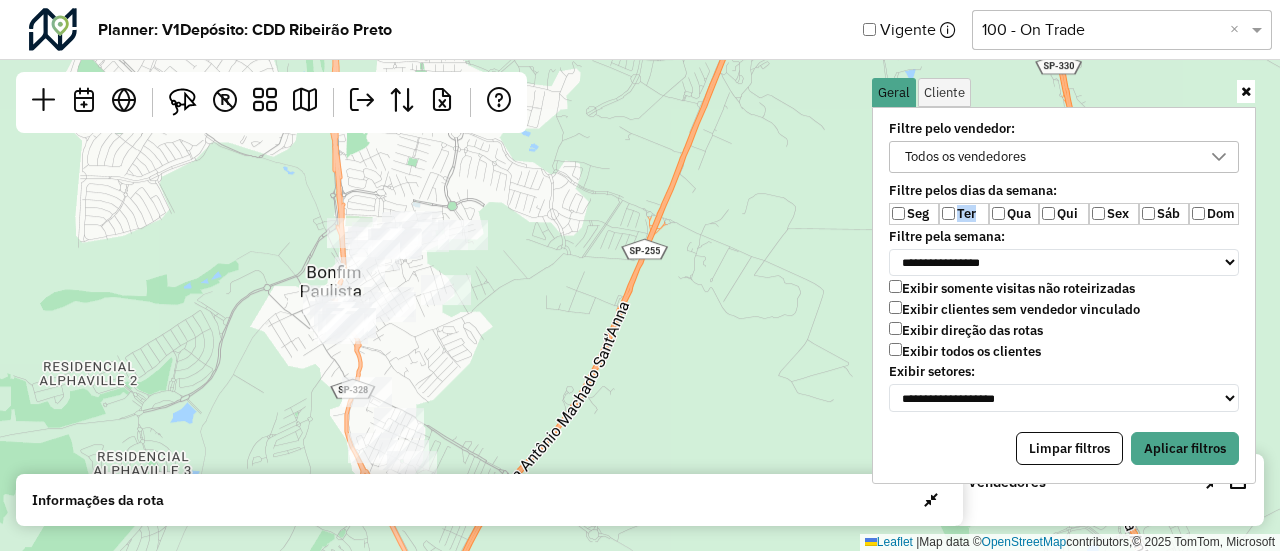click on "Seg   Ter   Qua   Qui   Sex   Sáb   Dom" at bounding box center (1064, 214) 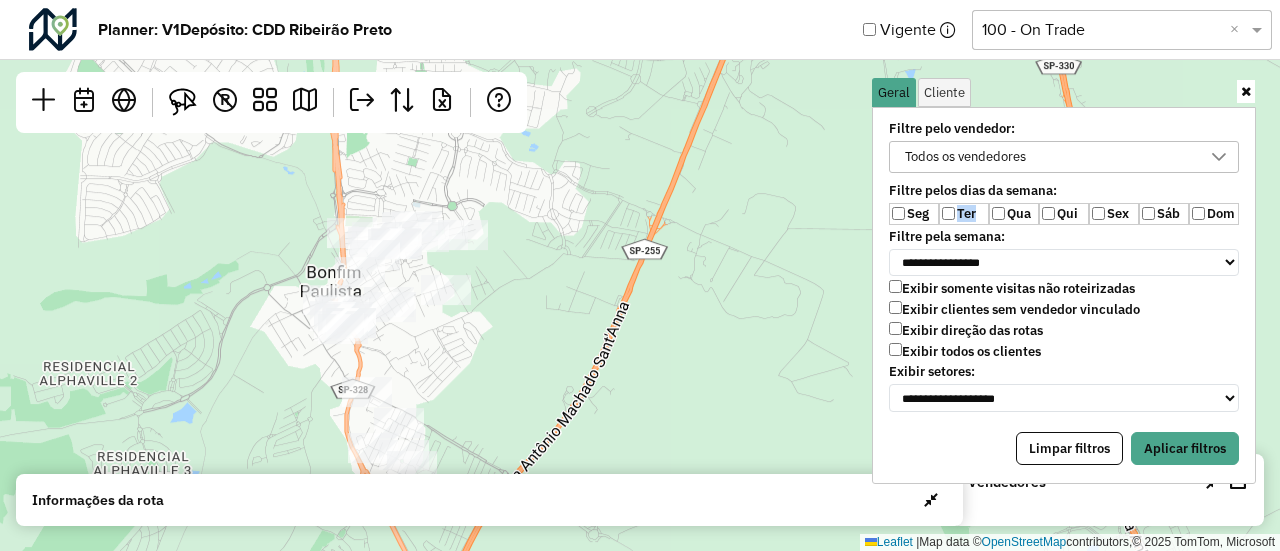 click on "Todos os vendedores" at bounding box center (1049, 157) 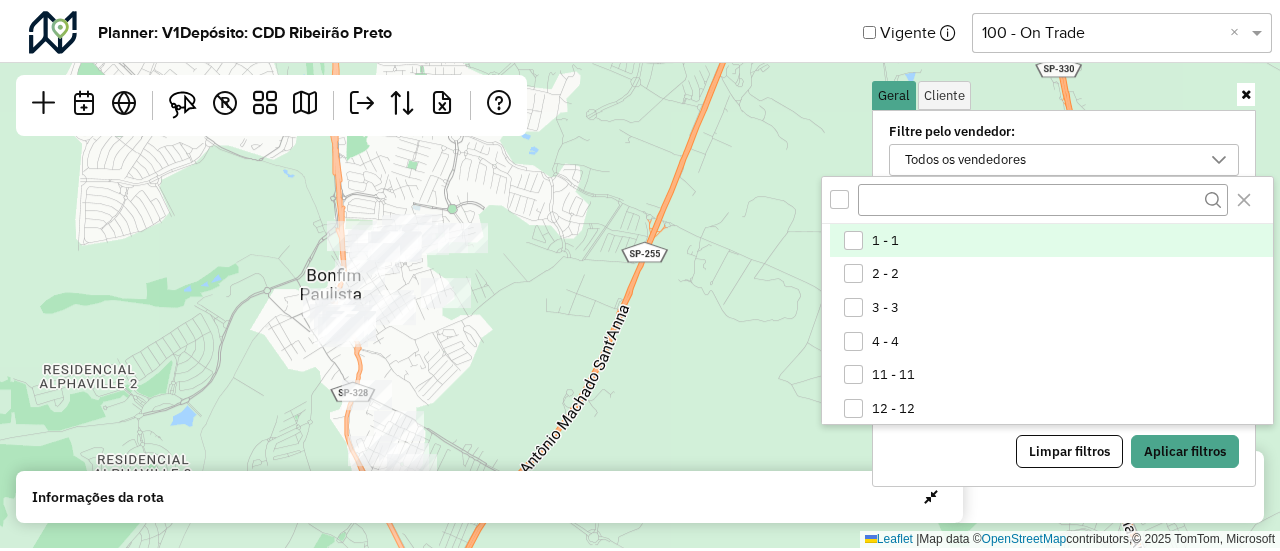 scroll, scrollTop: 10, scrollLeft: 74, axis: both 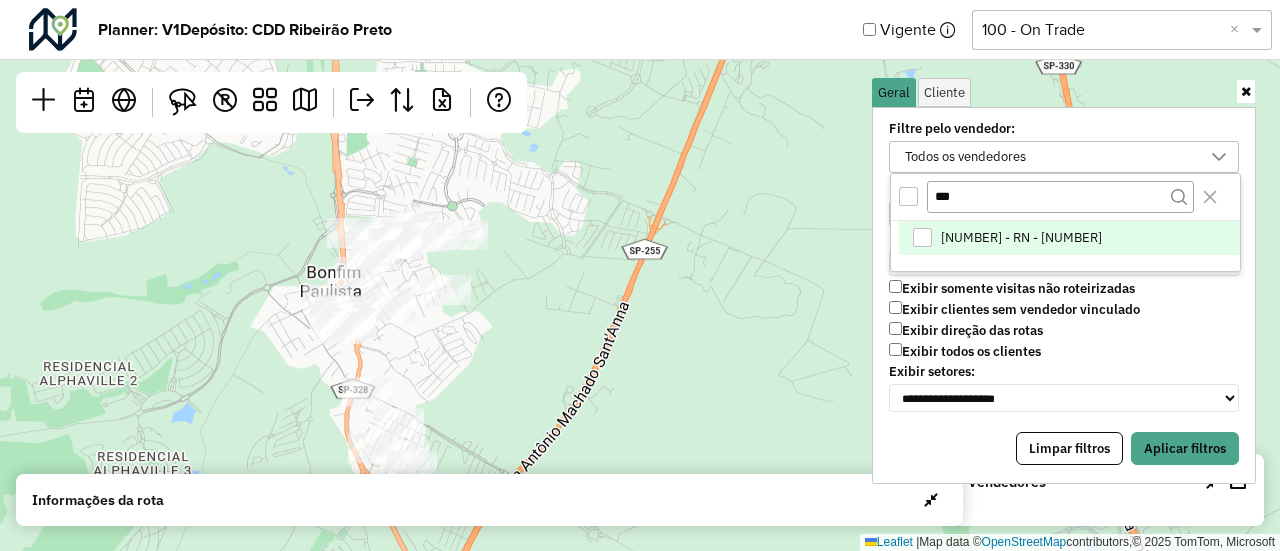 type on "***" 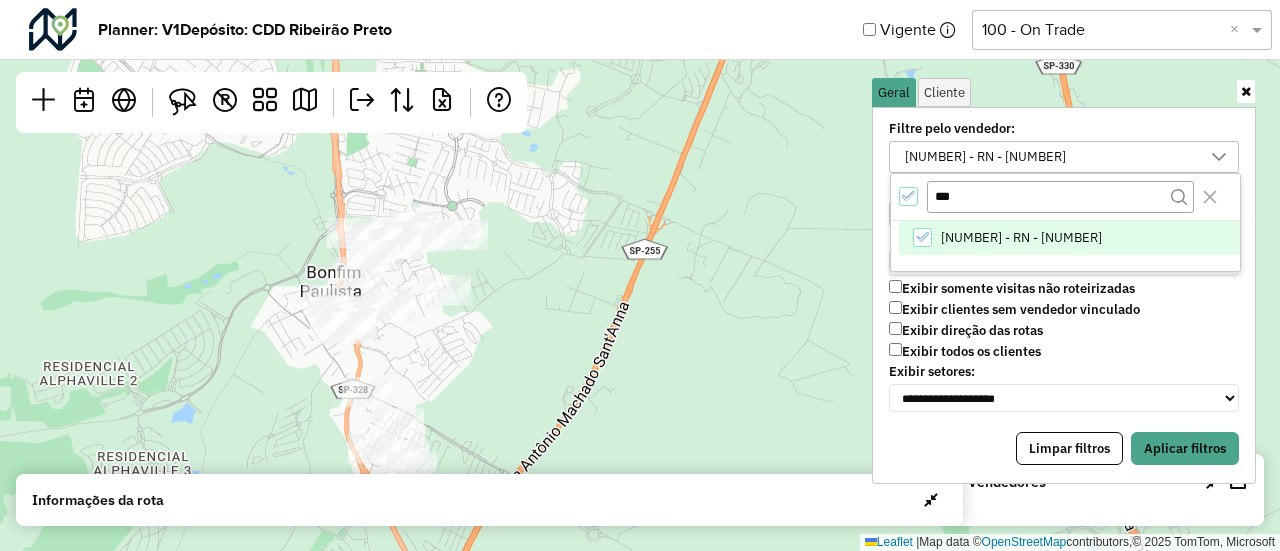 click 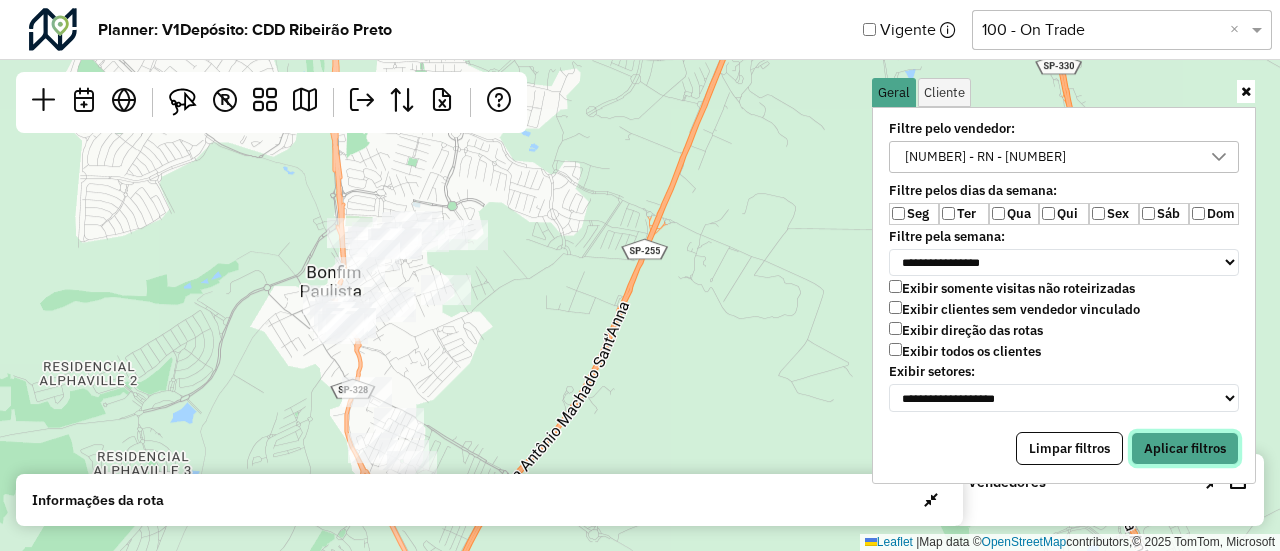 click on "Aplicar filtros" at bounding box center [1185, 449] 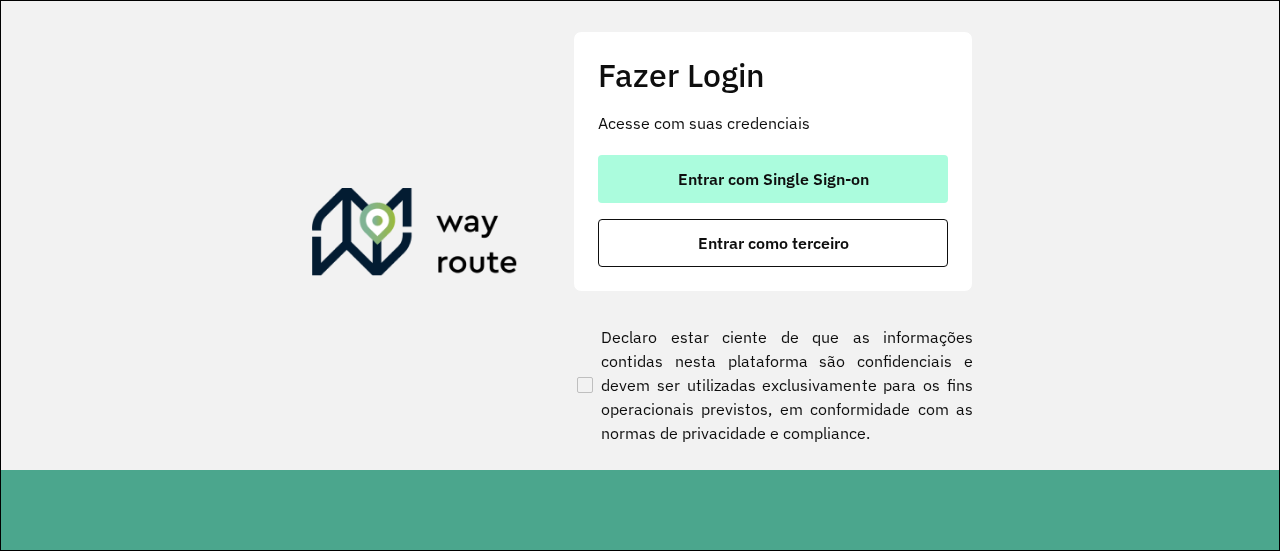 click on "Entrar com Single Sign-on" at bounding box center (773, 179) 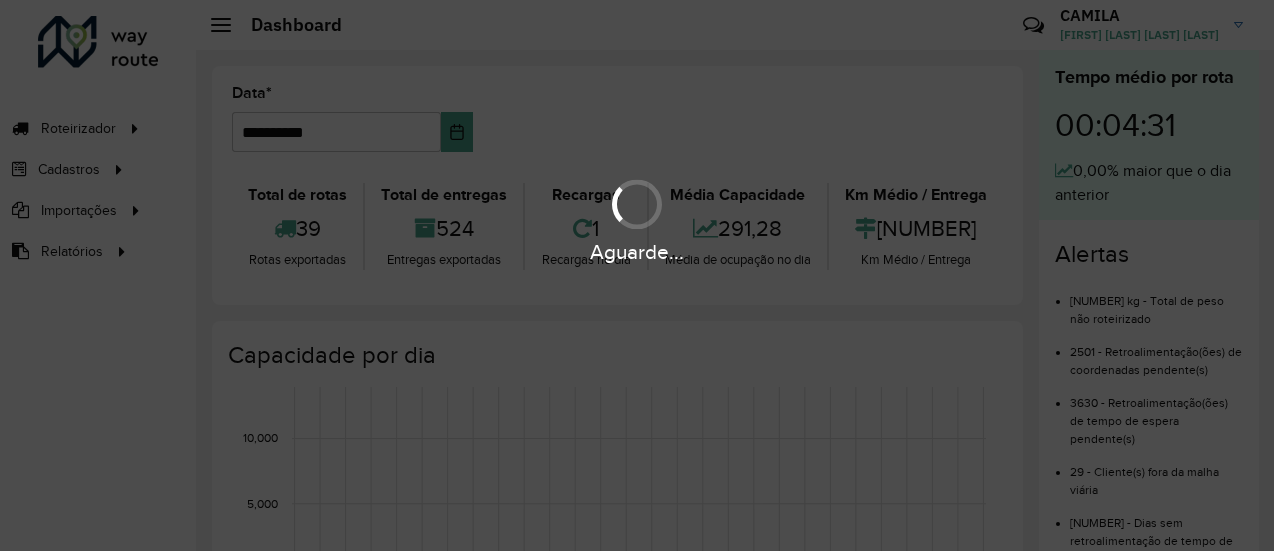 scroll, scrollTop: 0, scrollLeft: 0, axis: both 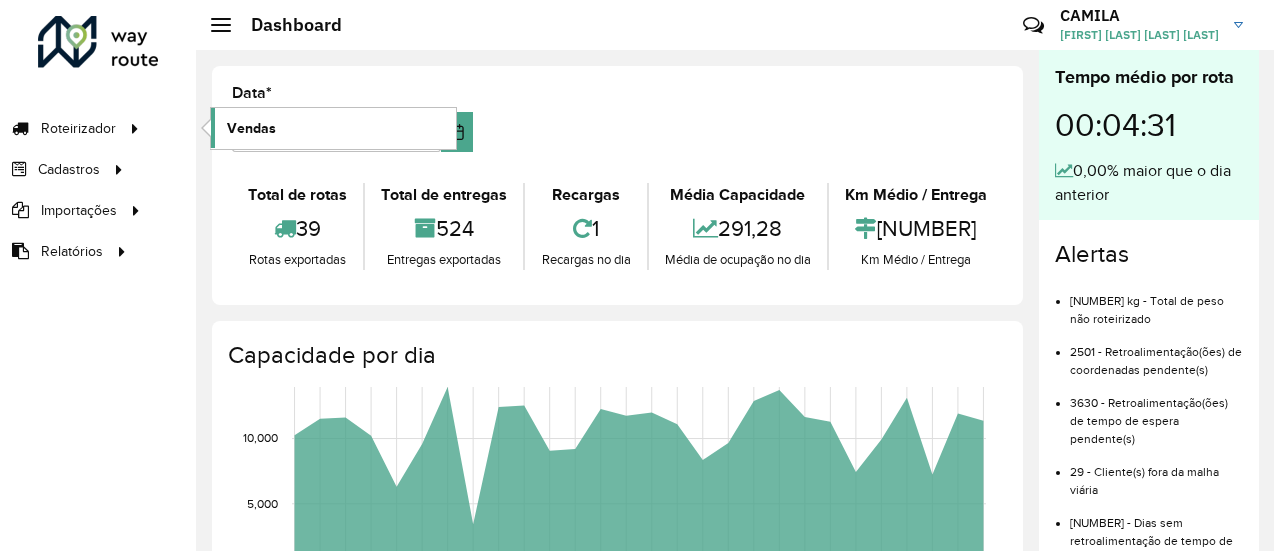 click on "Vendas" 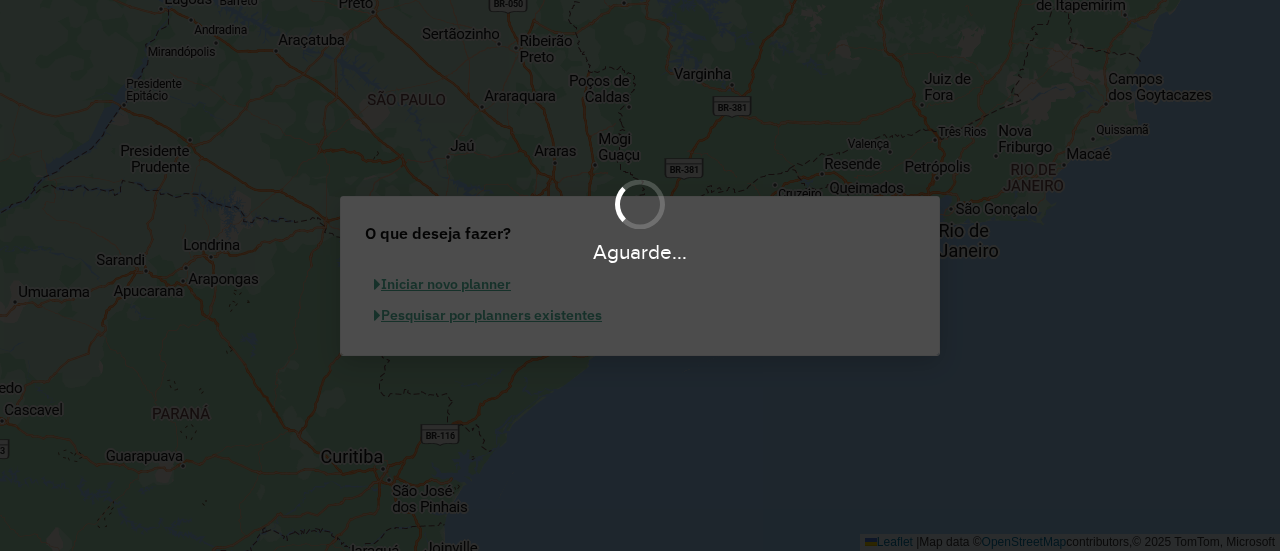 scroll, scrollTop: 0, scrollLeft: 0, axis: both 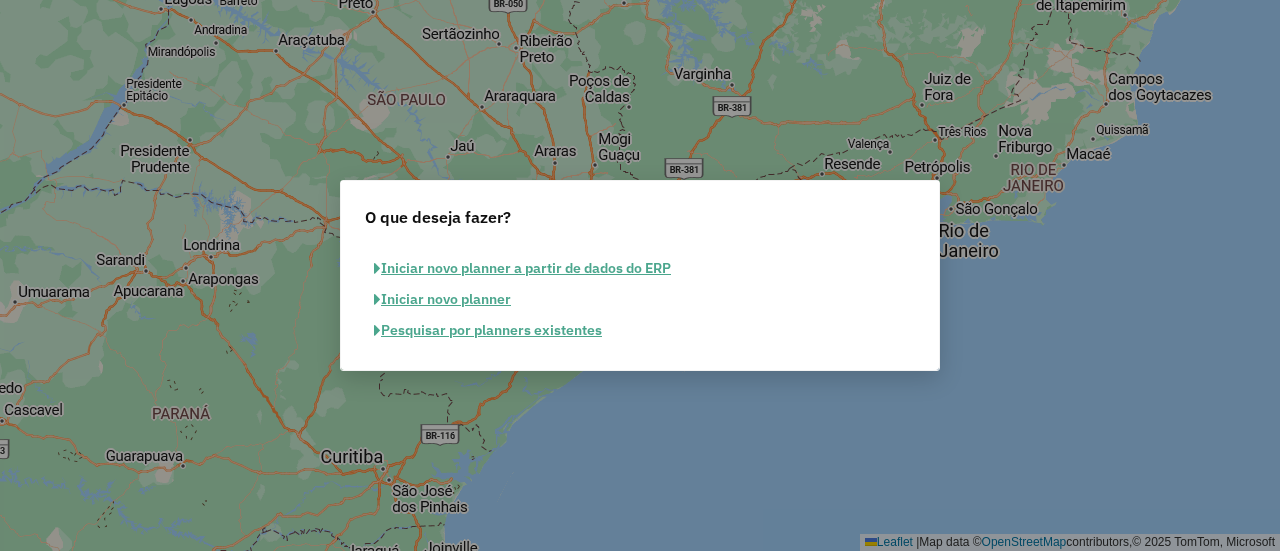 click on "Pesquisar por planners existentes" 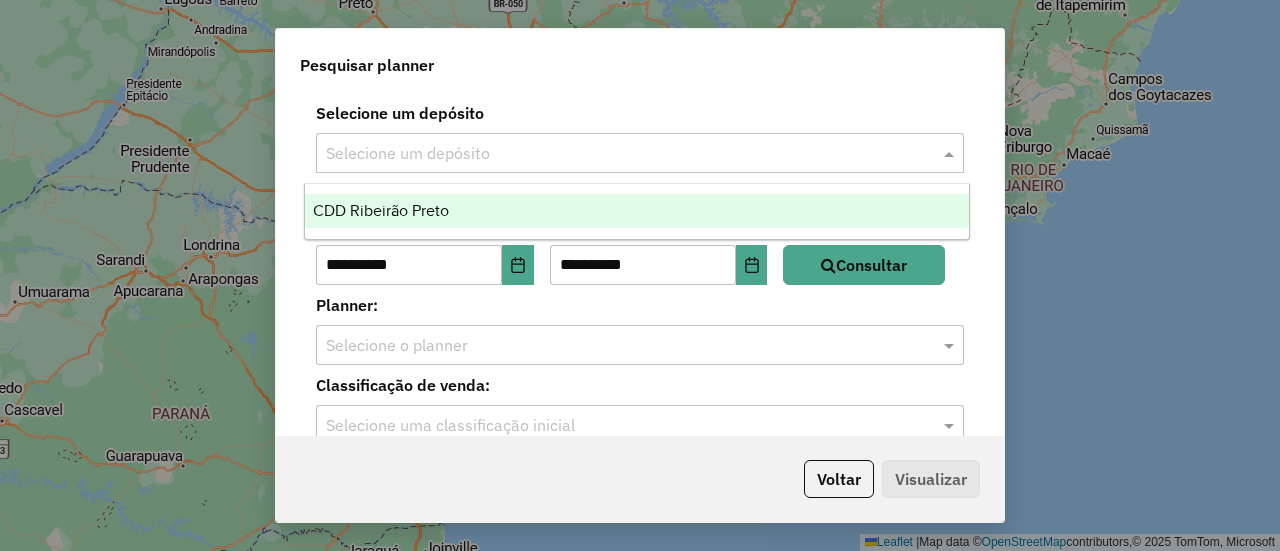 click on "Selecione um depósito" 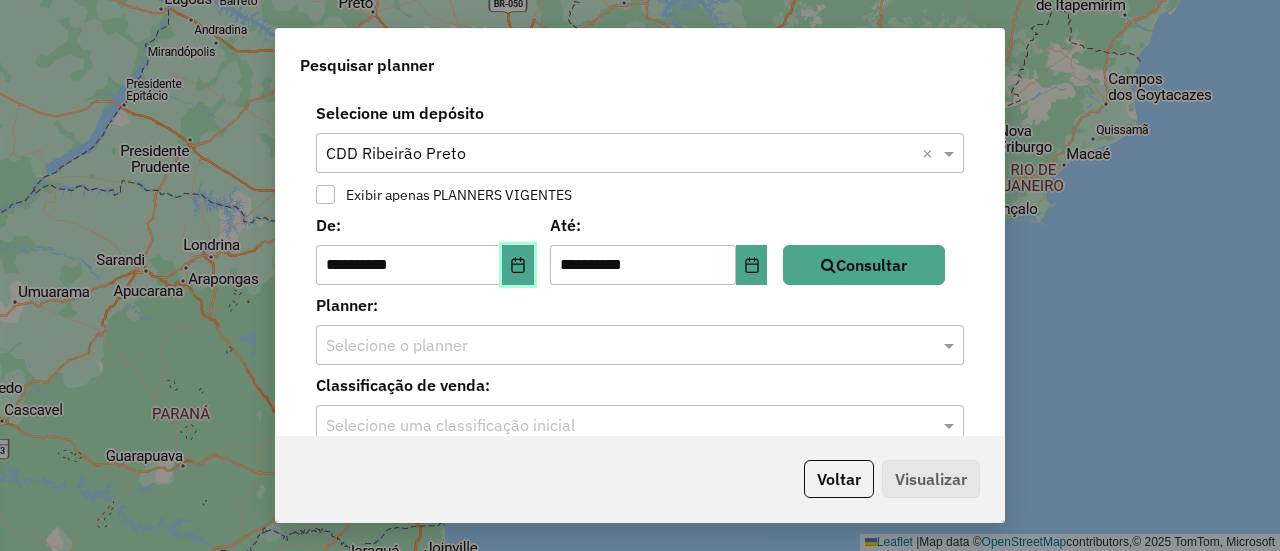 click 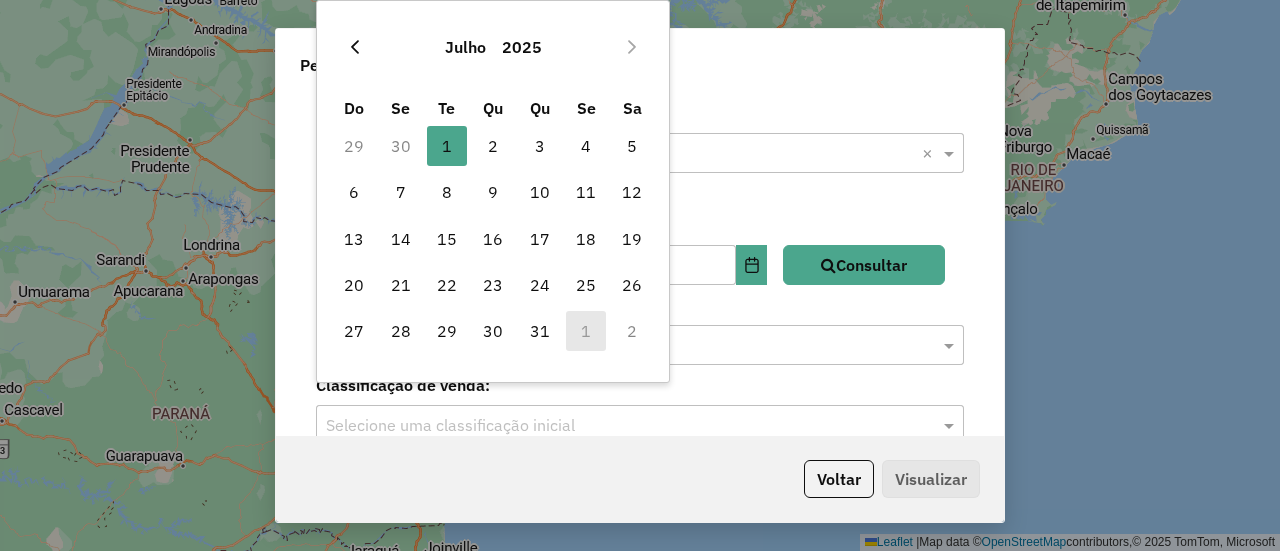 click 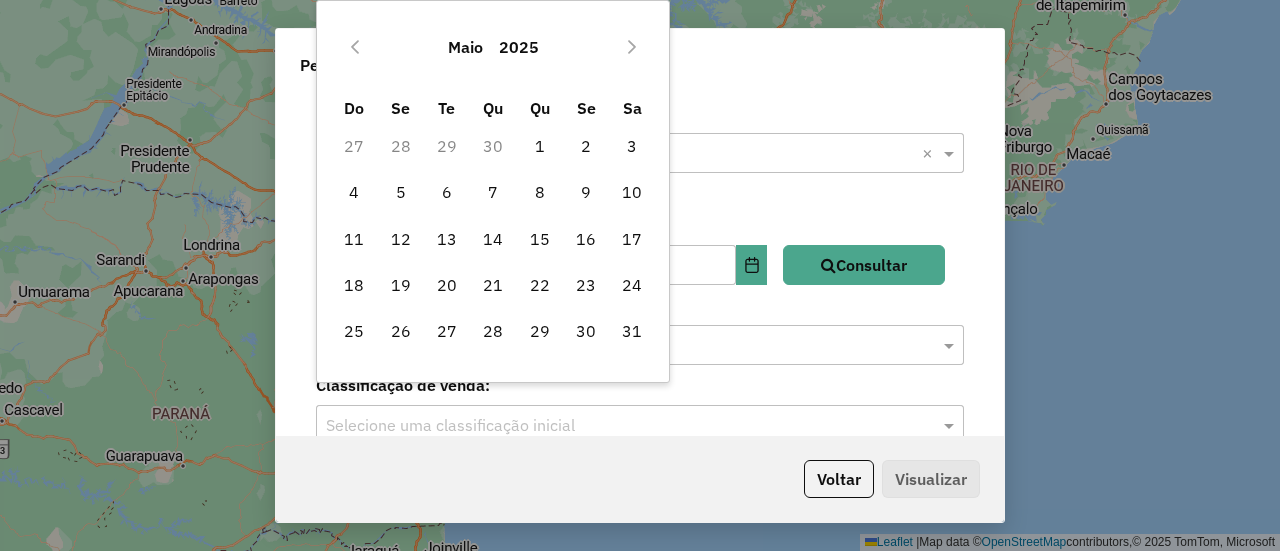 click 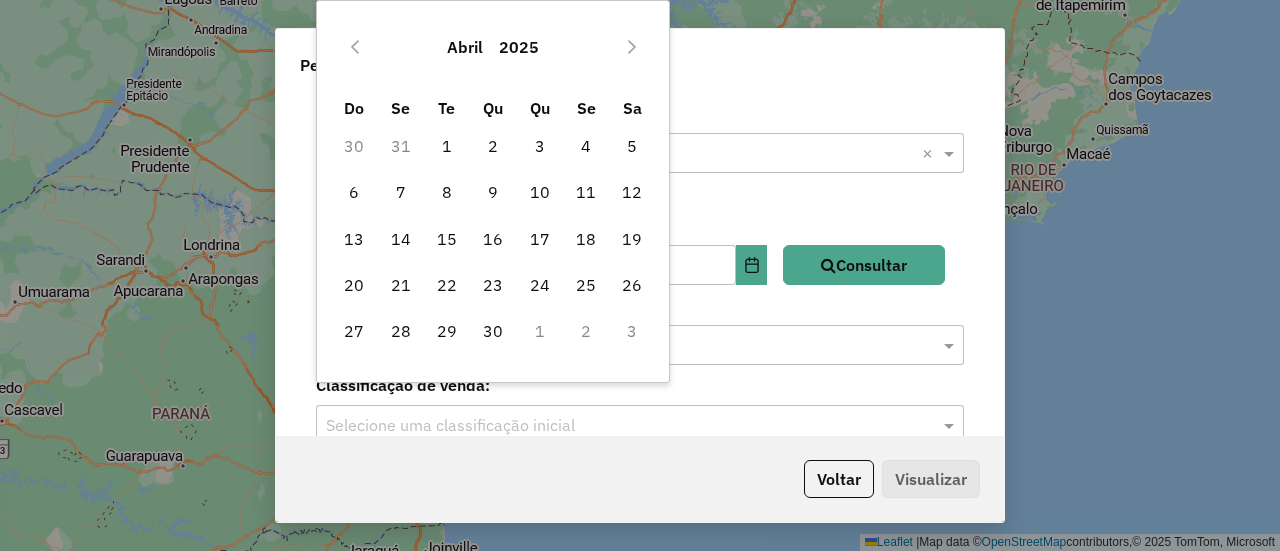 click 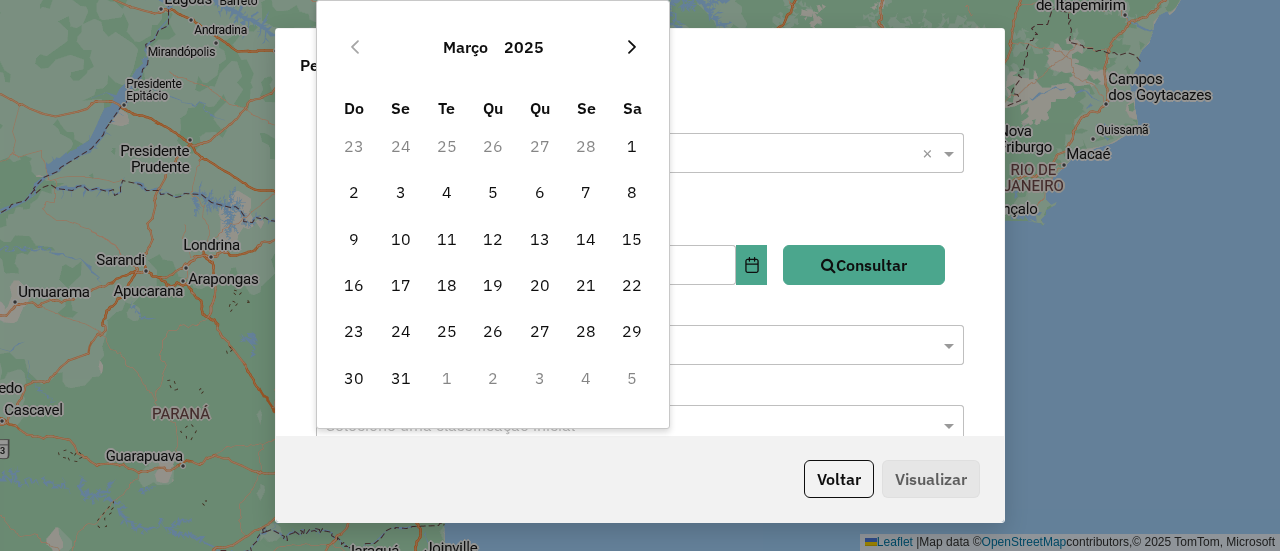 click 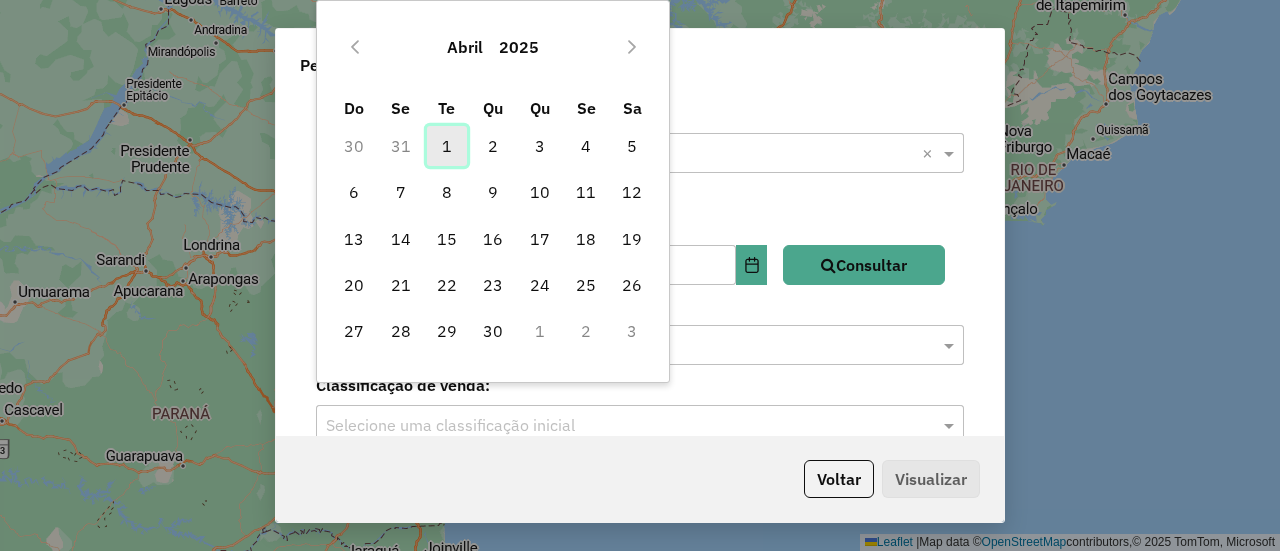 click on "1" at bounding box center (447, 146) 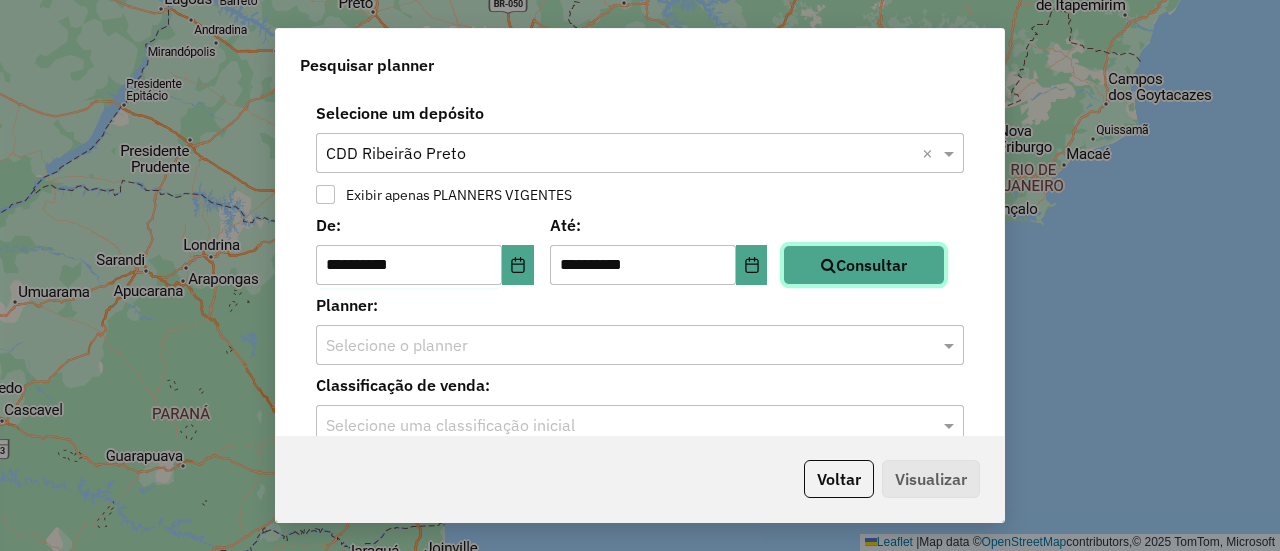 click on "Consultar" 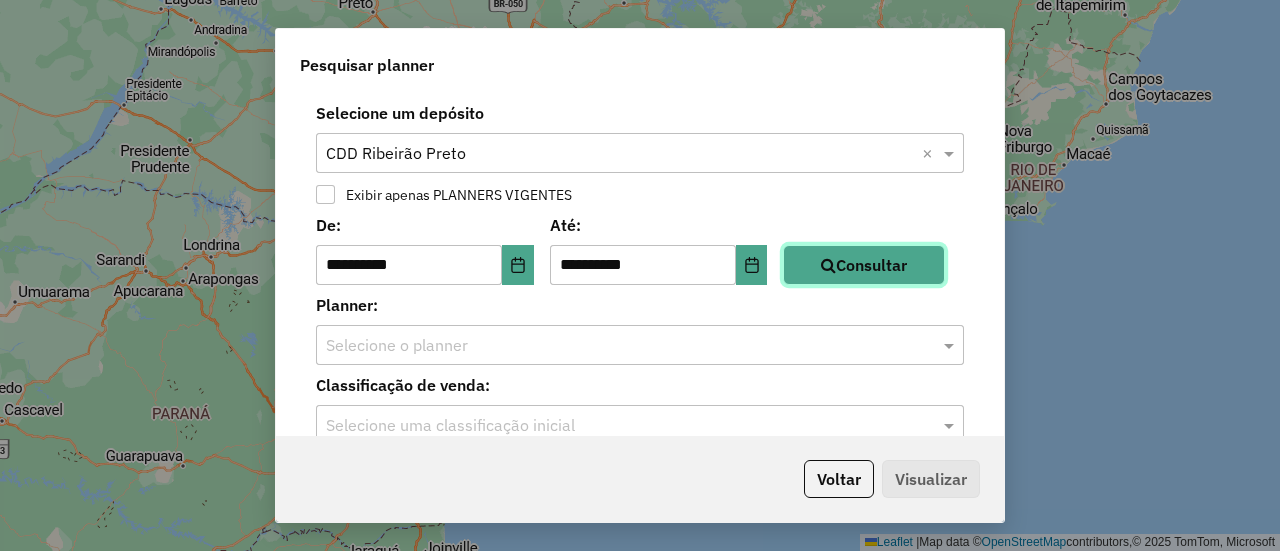 scroll, scrollTop: 31, scrollLeft: 0, axis: vertical 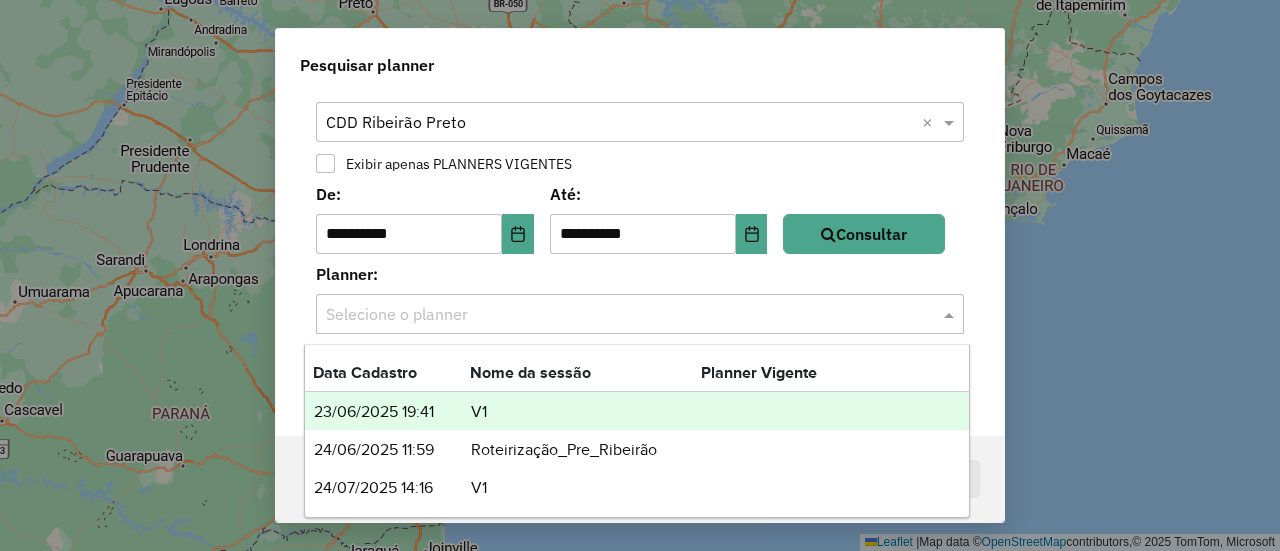 click 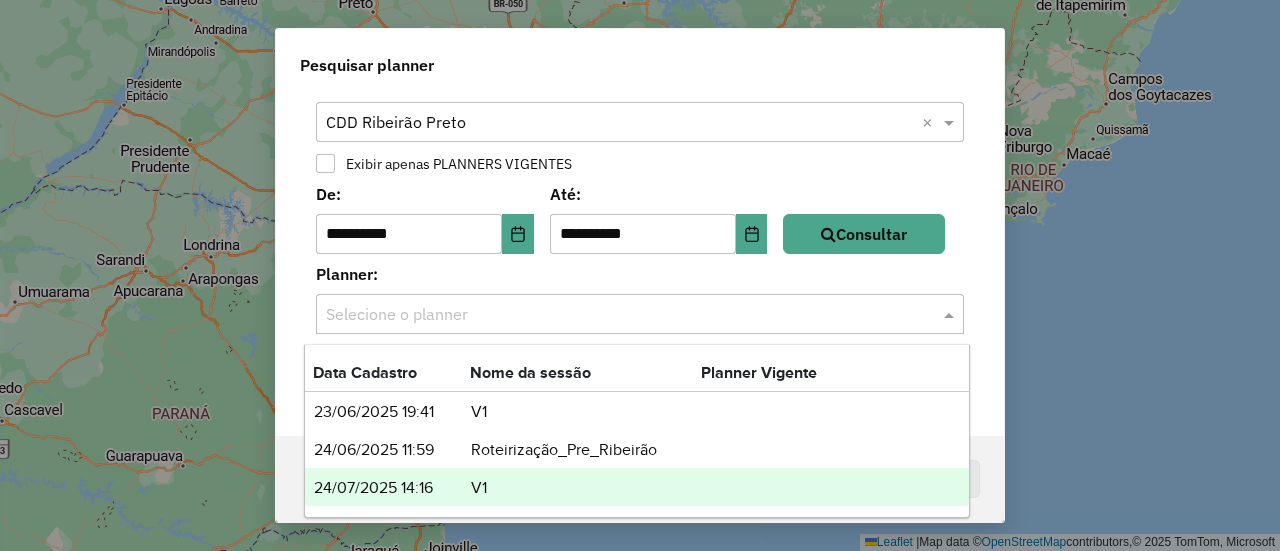 click on "V1" at bounding box center [585, 488] 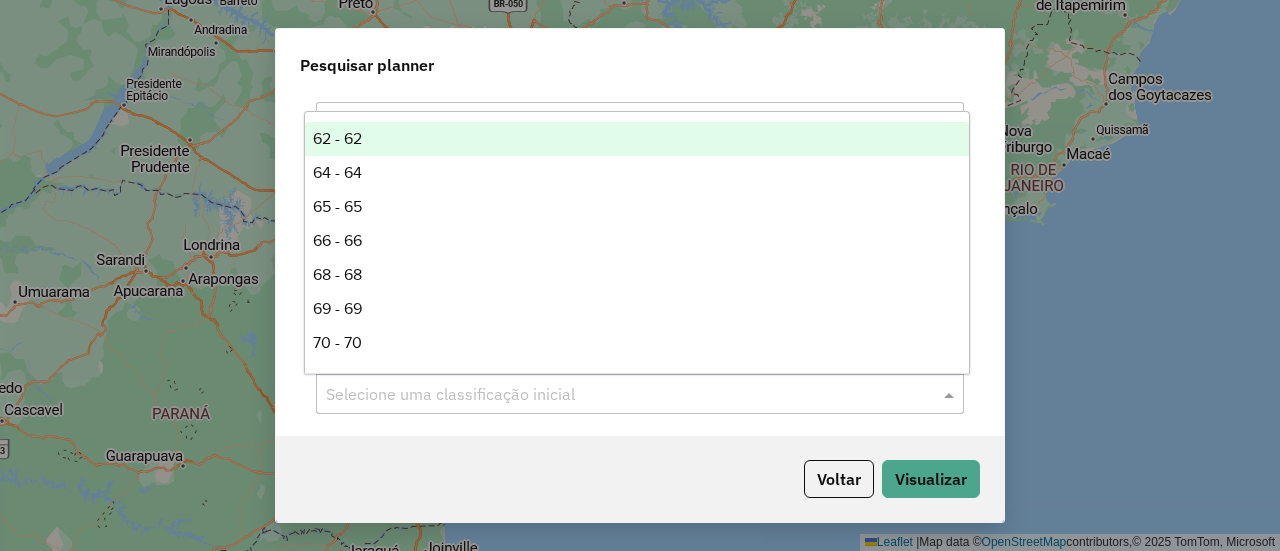 click on "**********" at bounding box center [640, 275] 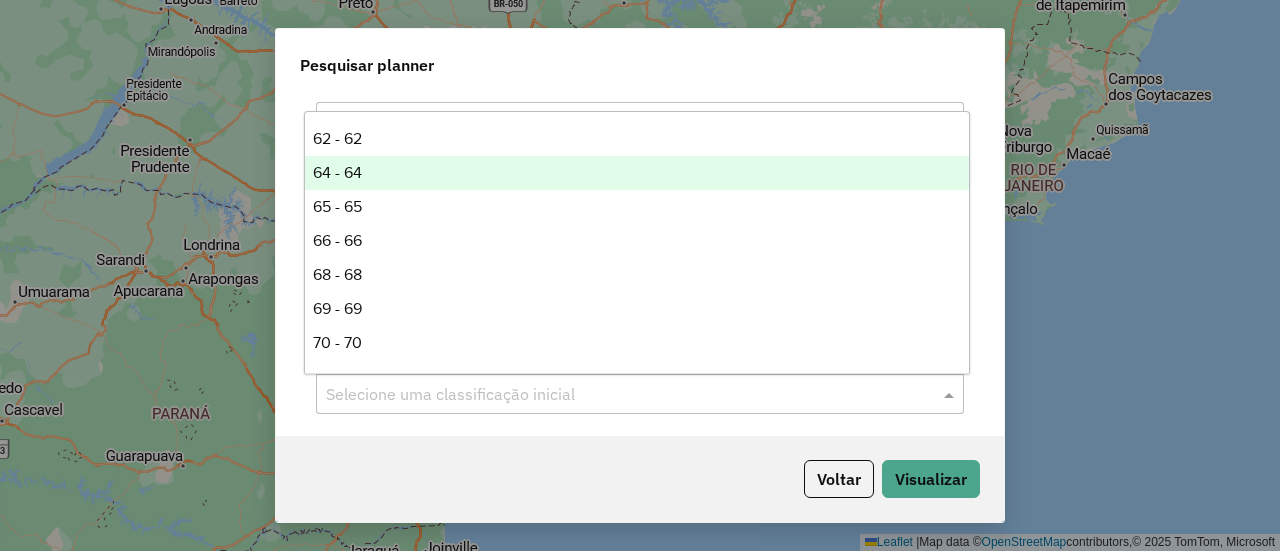 click on "62 - 62   64 - 64   65 - 65   66 - 66   68 - 68   69 - 69   70 - 70   72 - 72   73 - 73   74 - 74   75 - 75   78 - 78   3 - AS Rota   2 - Bar Grande   9 - Bar VIP Garrafeiro   80 - Footprint   99 - Footprint Logístico   5 - Loja de Conveniencia   8 - Noturno   600 - Off Moderno   500 - Off Vizinhan�a   200 - On Noturno   300 - On Premium   800 - On Premium Noturno   400 - On Super Premium   100 - On Trade   11 - Restaurante VIP   1 - Rota   10 - Shopping   12 - Sofisticado   6 - SUB   700 - Sub   7 - Sup Contas   13 - Top Refri   4 - TRAD" at bounding box center [636, 242] 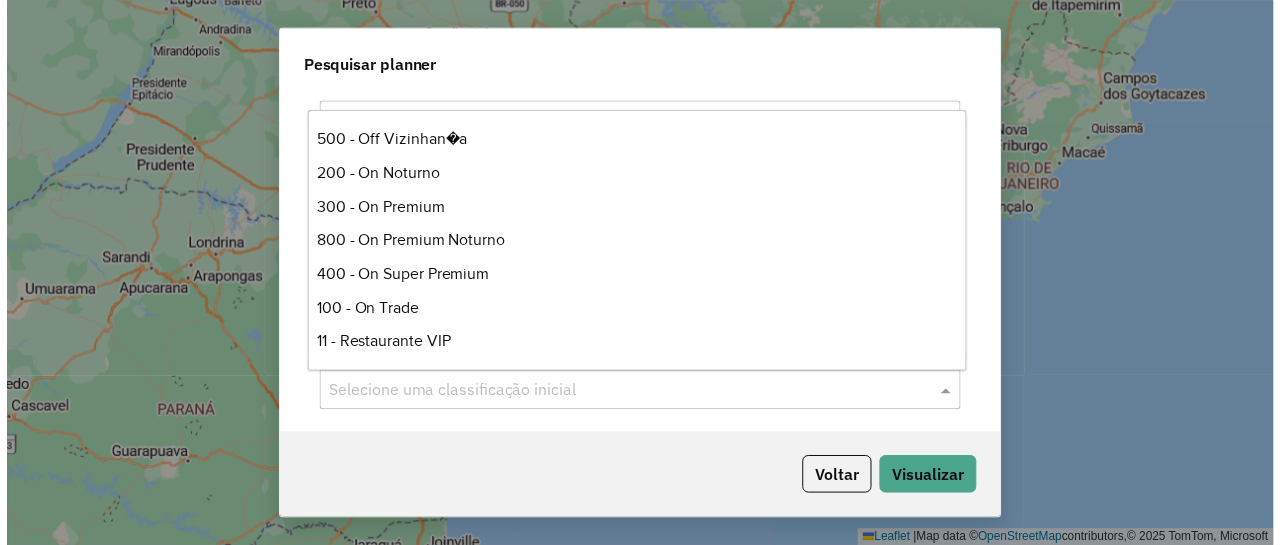 scroll, scrollTop: 682, scrollLeft: 0, axis: vertical 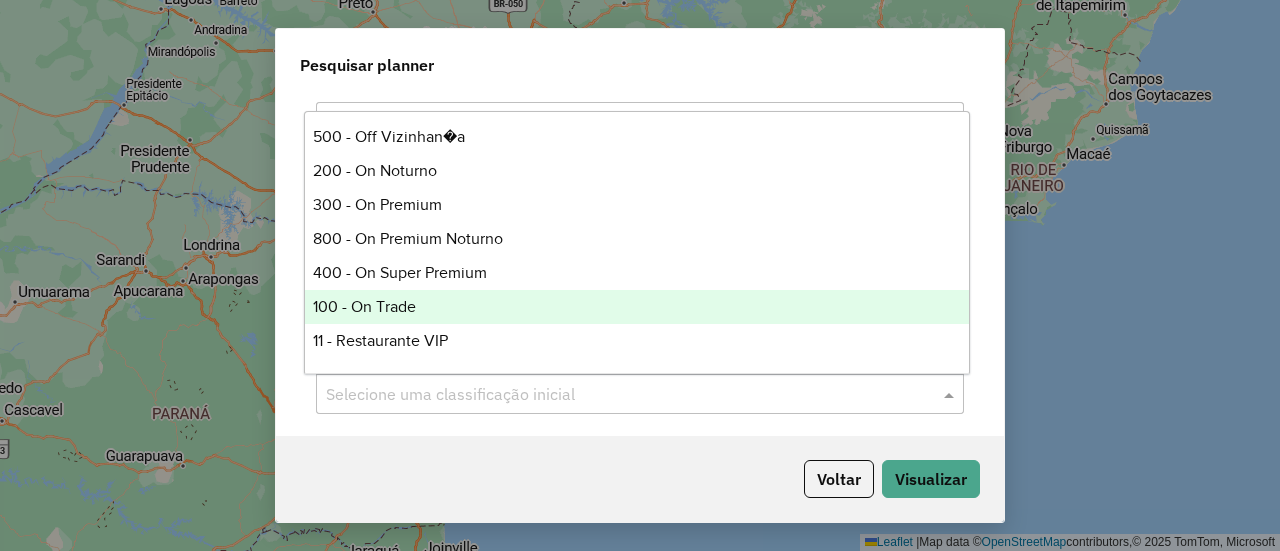click on "100 - On Trade" at bounding box center [636, 307] 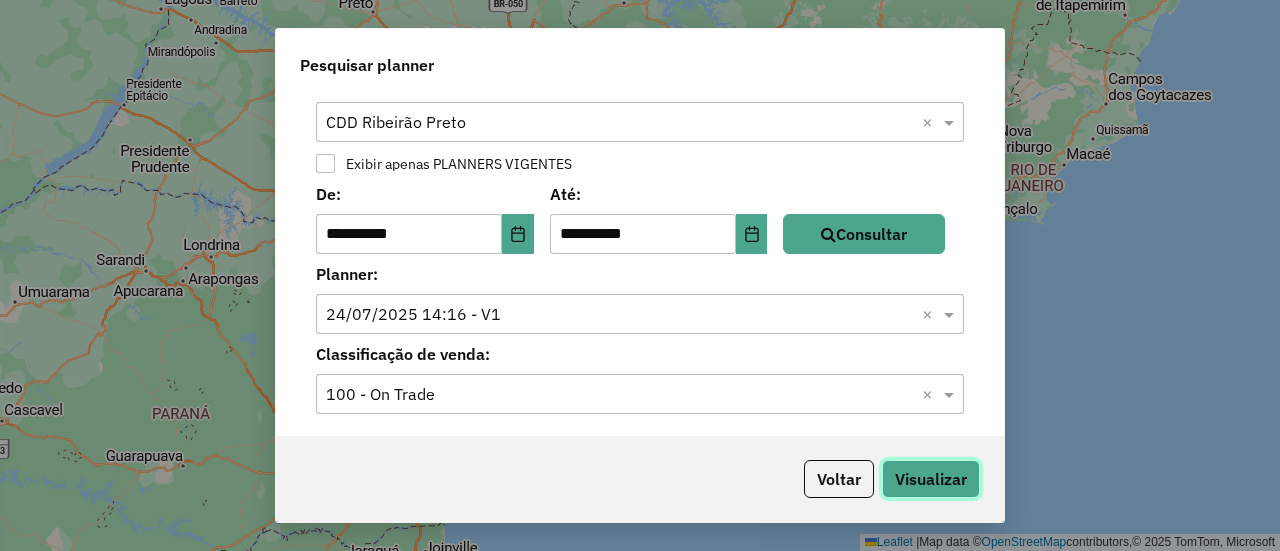 click on "Visualizar" 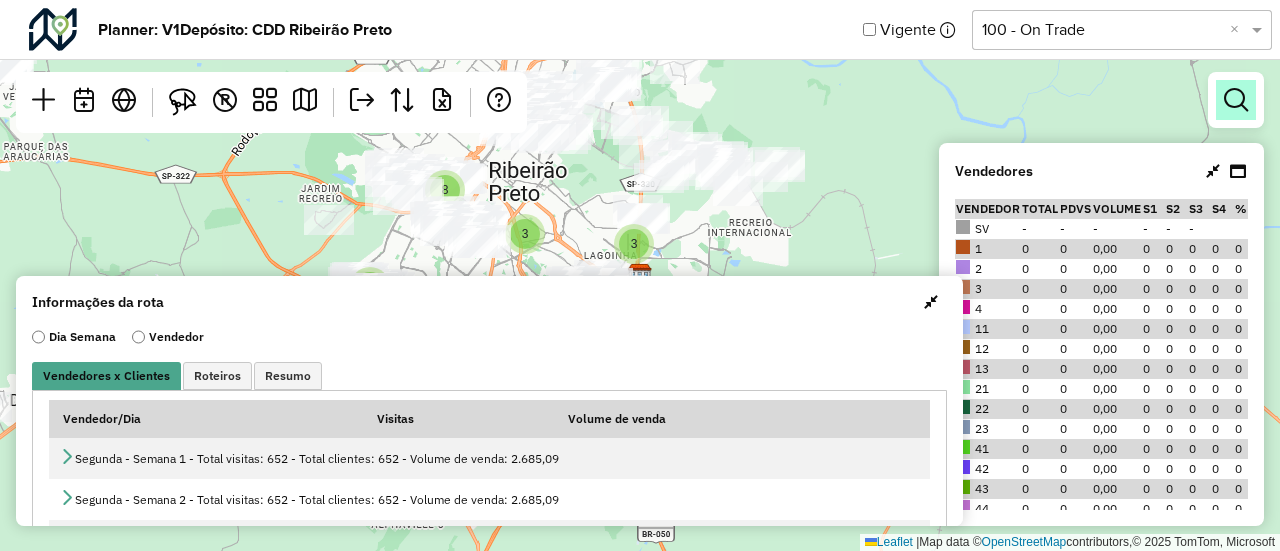 click at bounding box center (1236, 100) 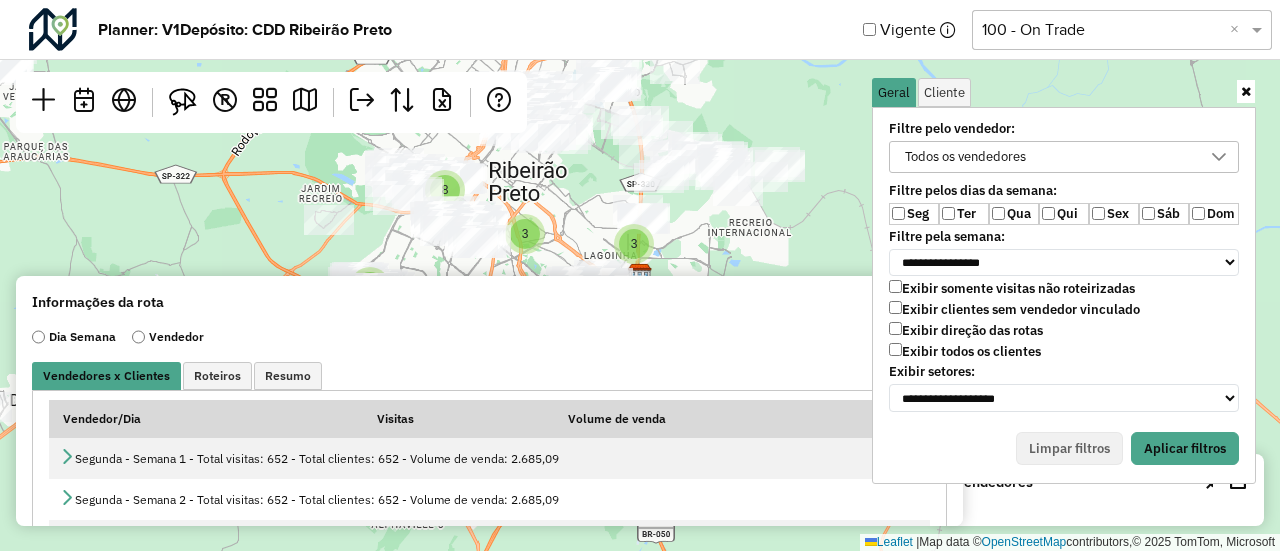 click on "Sáb" at bounding box center [1164, 214] 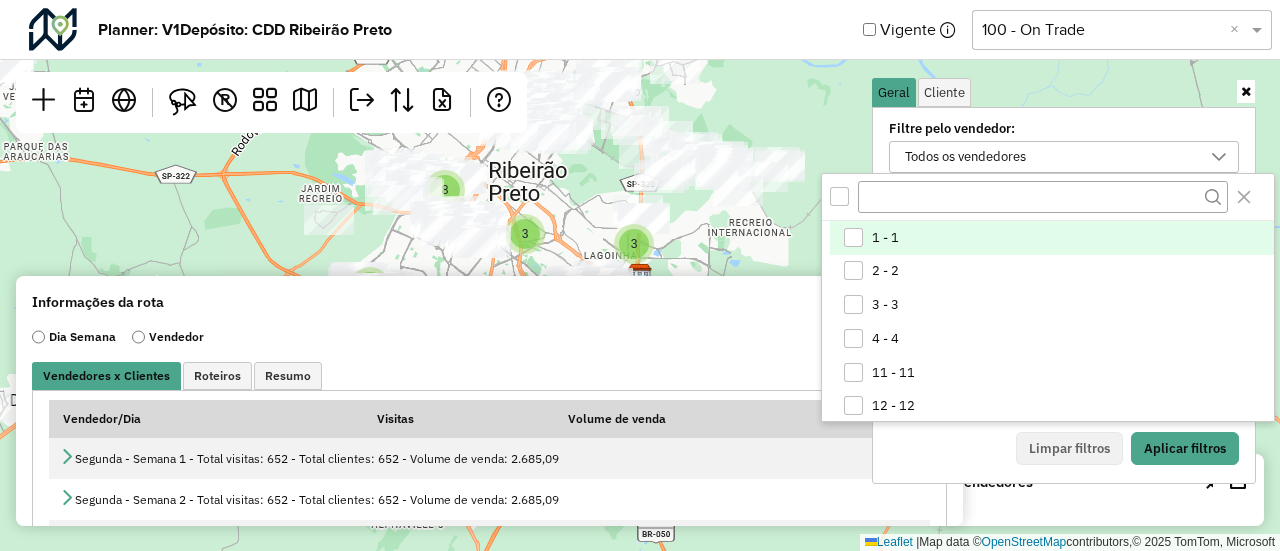 scroll, scrollTop: 10, scrollLeft: 74, axis: both 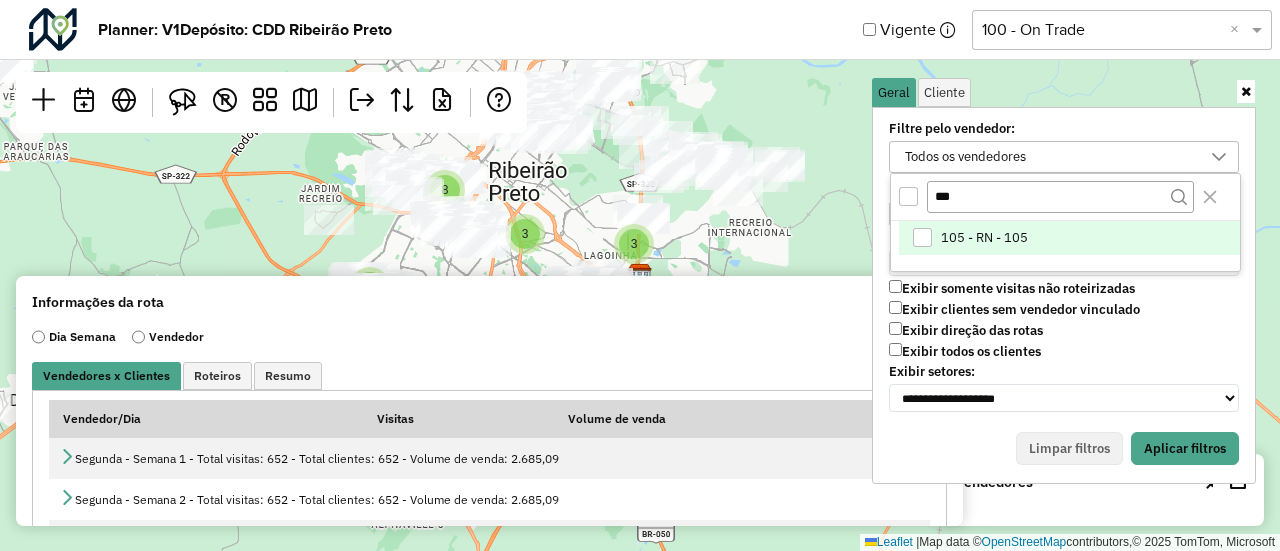 type on "***" 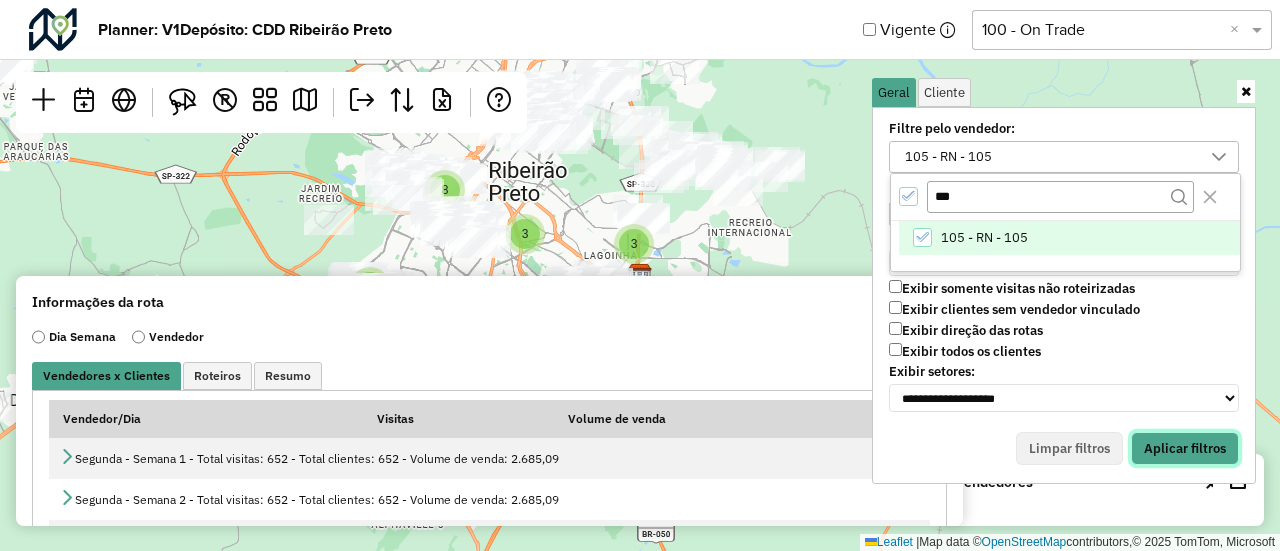 click on "Aplicar filtros" at bounding box center (1185, 449) 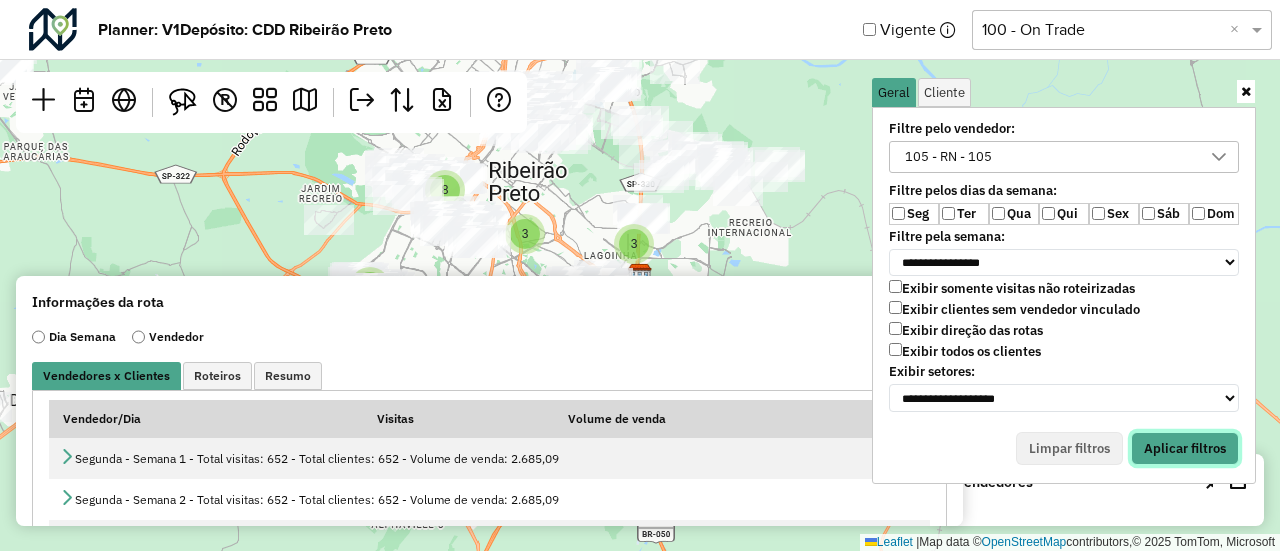 type 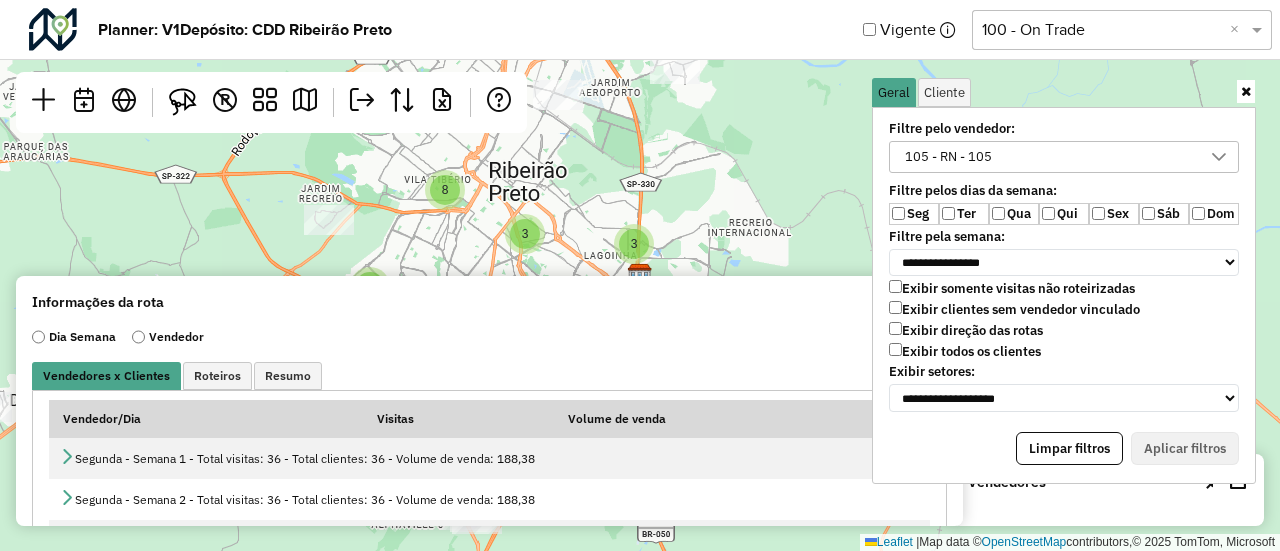click at bounding box center [1246, 91] 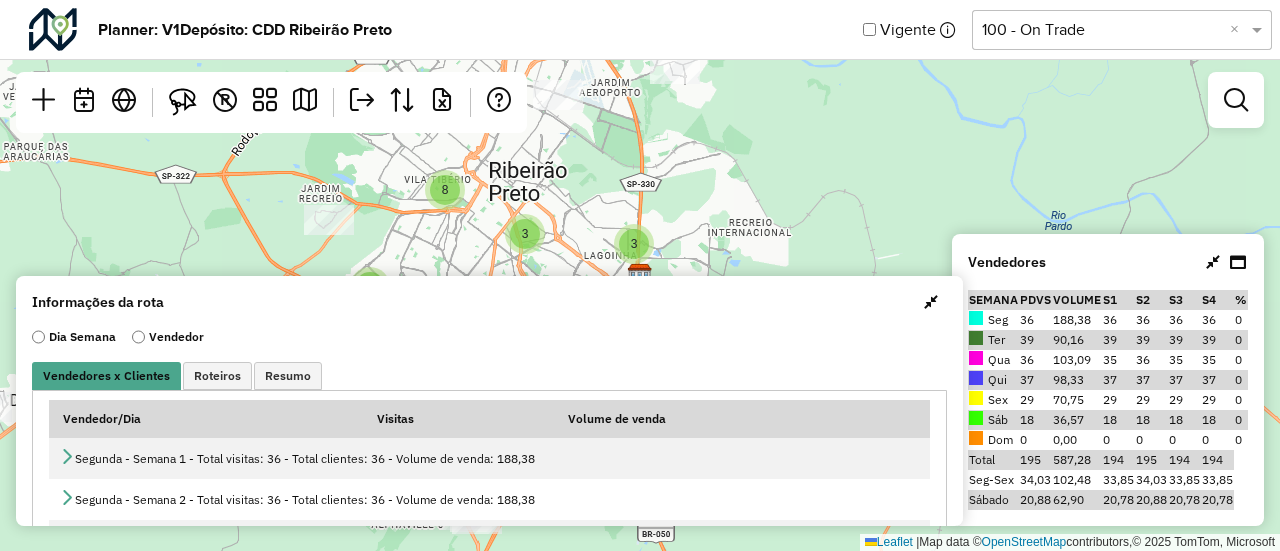 click on "Vendedores" at bounding box center (1108, 262) 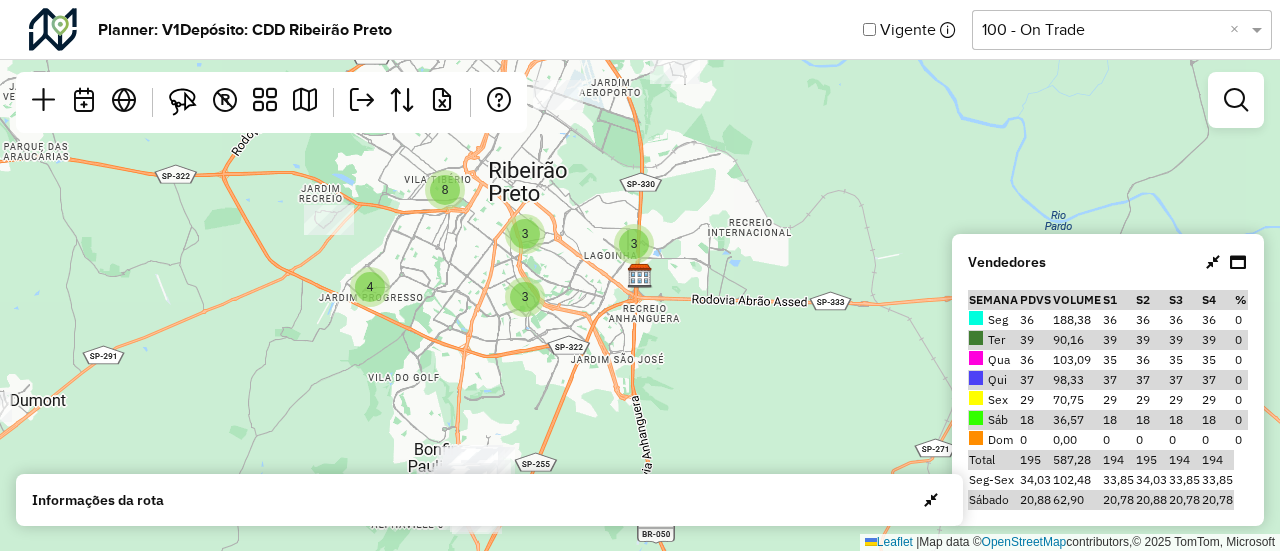 click at bounding box center (1213, 262) 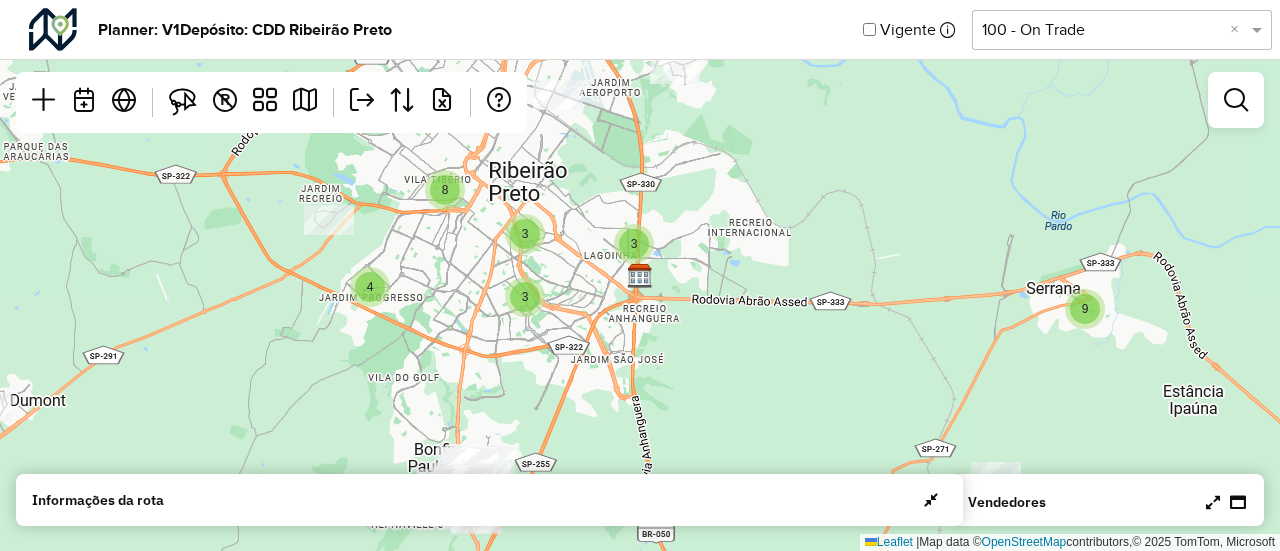 drag, startPoint x: 838, startPoint y: 292, endPoint x: 834, endPoint y: 167, distance: 125.06398 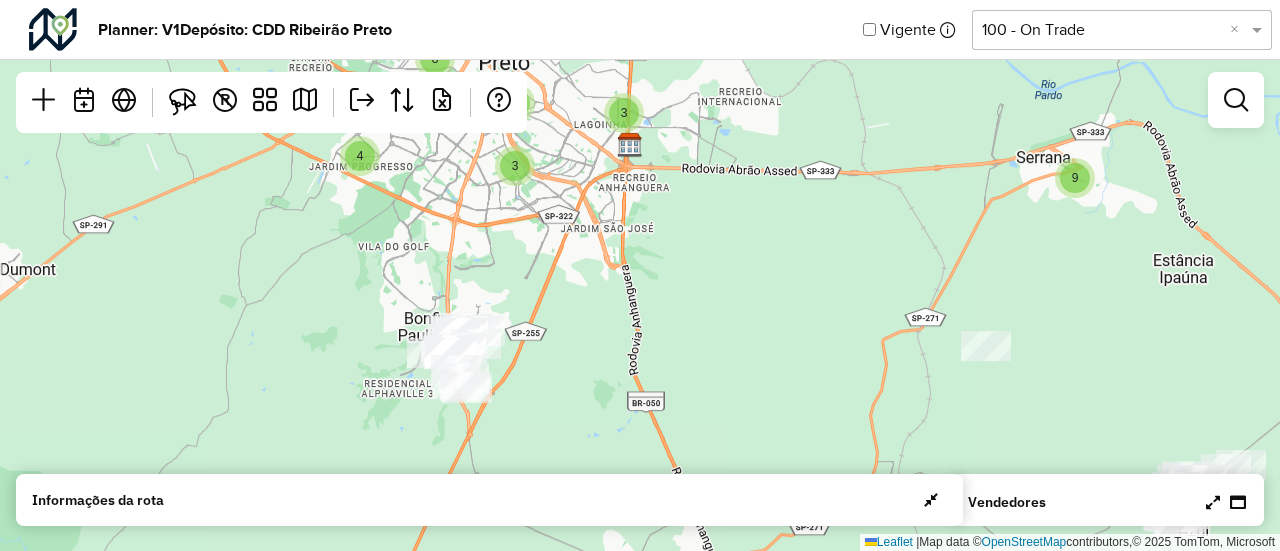 drag, startPoint x: 810, startPoint y: 335, endPoint x: 616, endPoint y: 115, distance: 293.31894 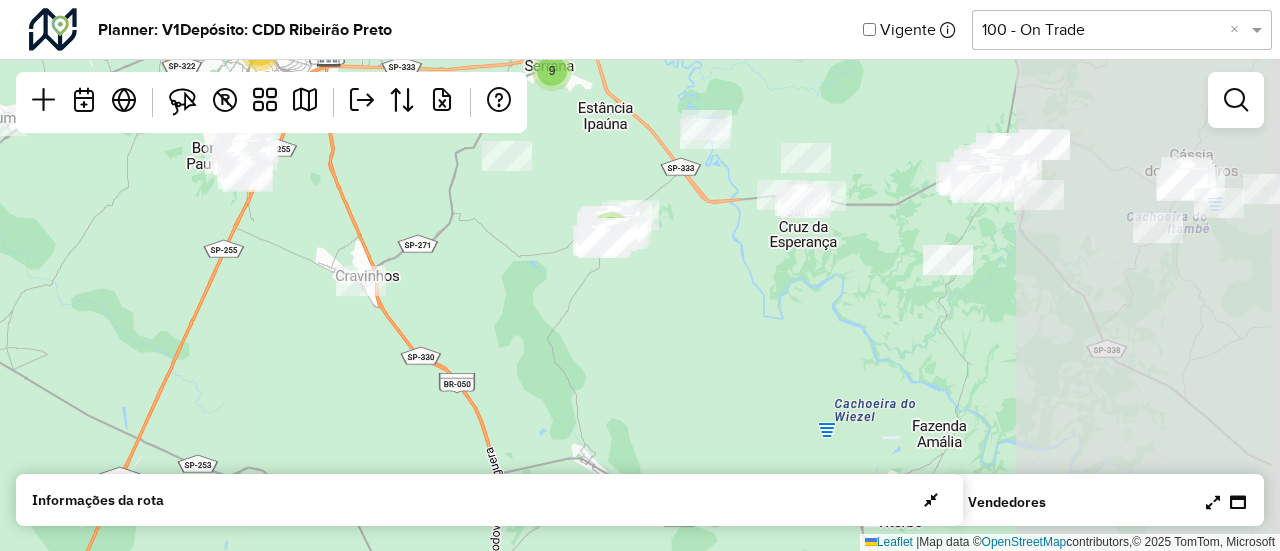drag, startPoint x: 702, startPoint y: 281, endPoint x: 373, endPoint y: 265, distance: 329.38882 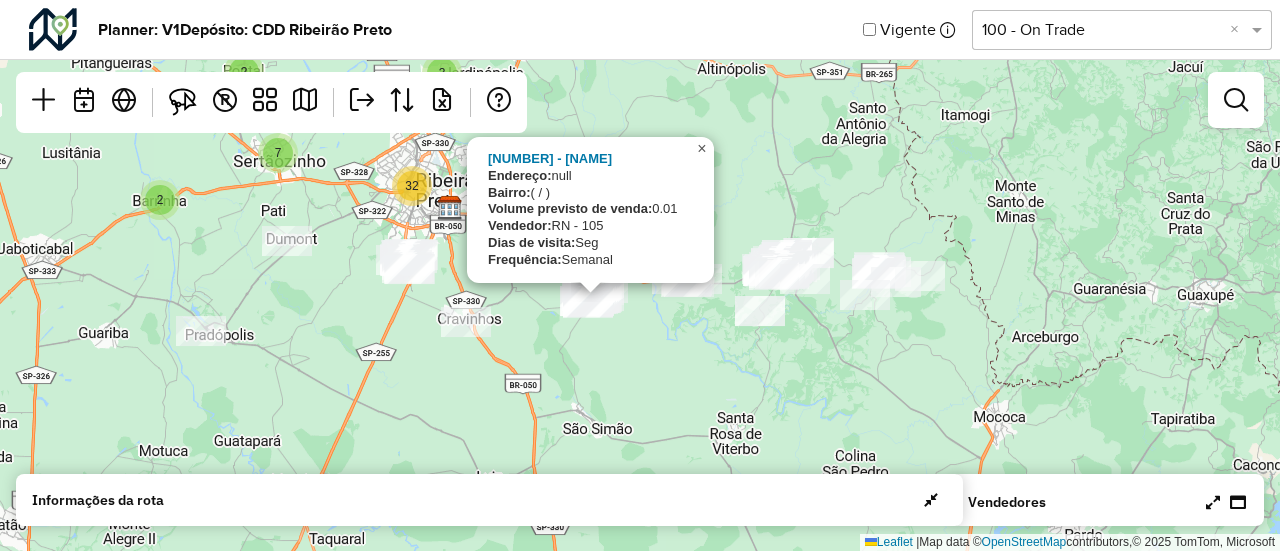 click on "×" 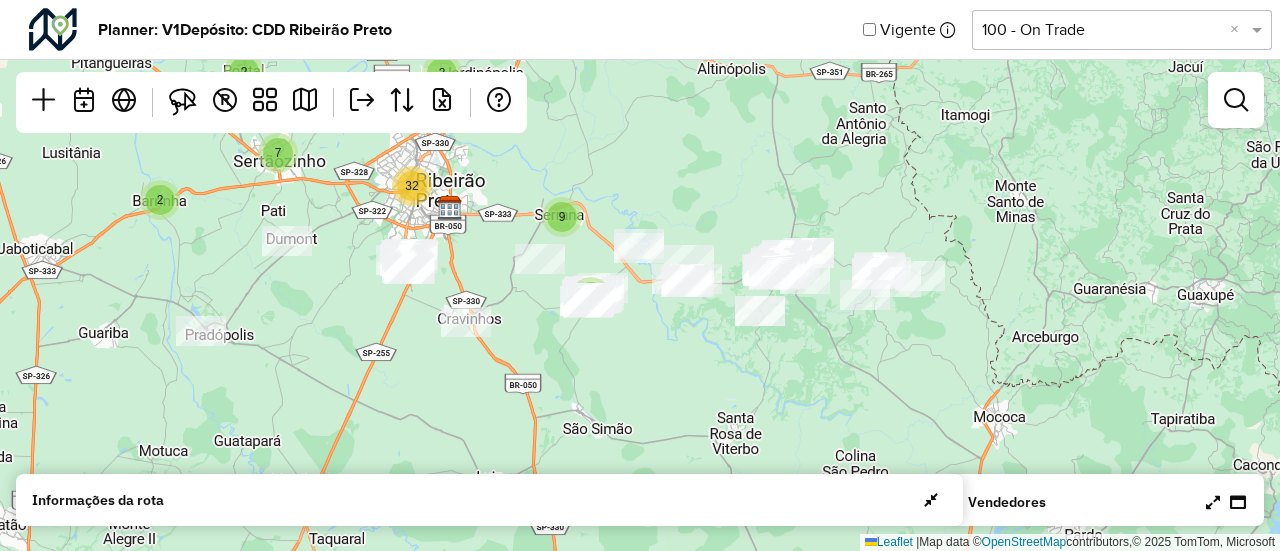 click at bounding box center [1213, 502] 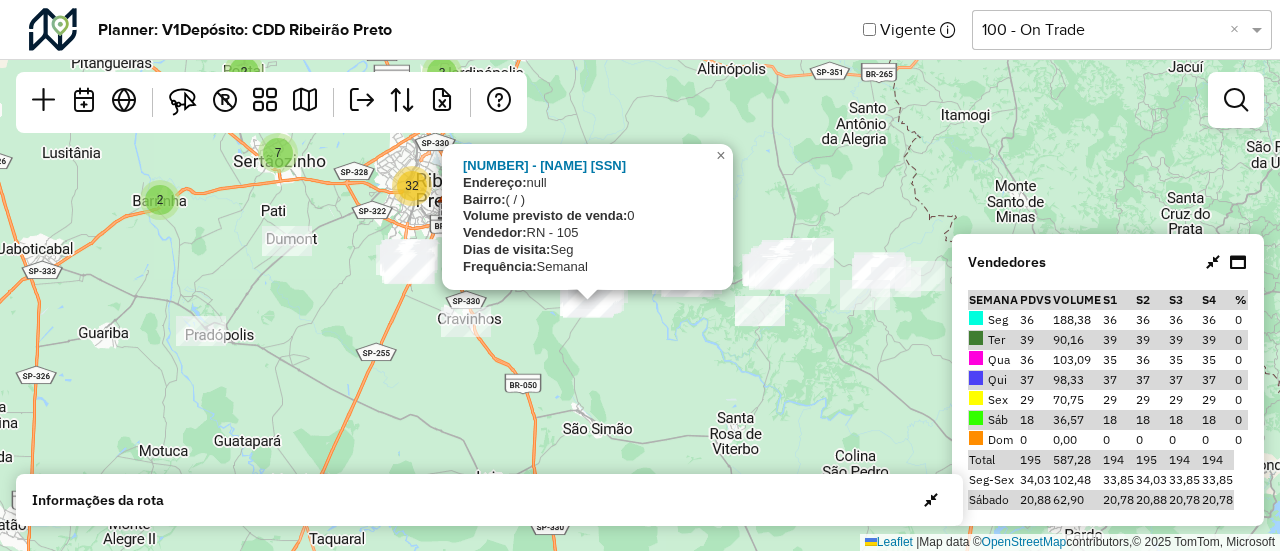 click on "2 2 3 7 32 2 9
17148593 - VINICIUS LIMA 46643505895
Endereço:  null
Bairro:   ( / )
Volume previsto de venda:  0
Vendedor:  RN - 105
Dias de visita:  Seg
Frequência:  Semanal
×  Leaflet   |  Map data ©  OpenStreetMap  contributors,© 2025 TomTom, Microsoft" 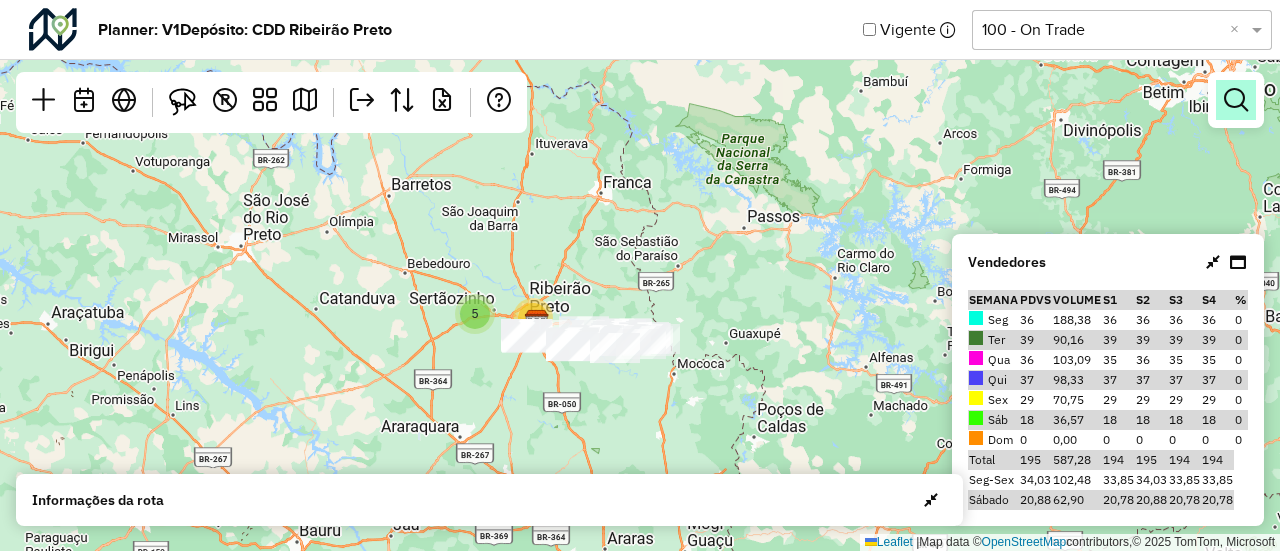click at bounding box center (1236, 100) 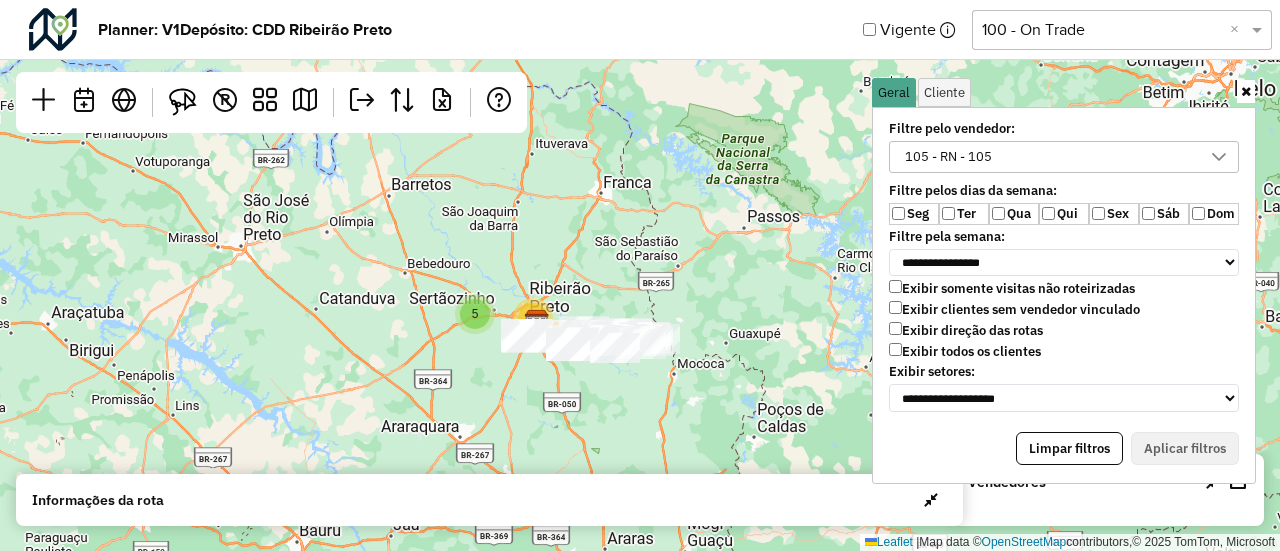 click at bounding box center [1246, 91] 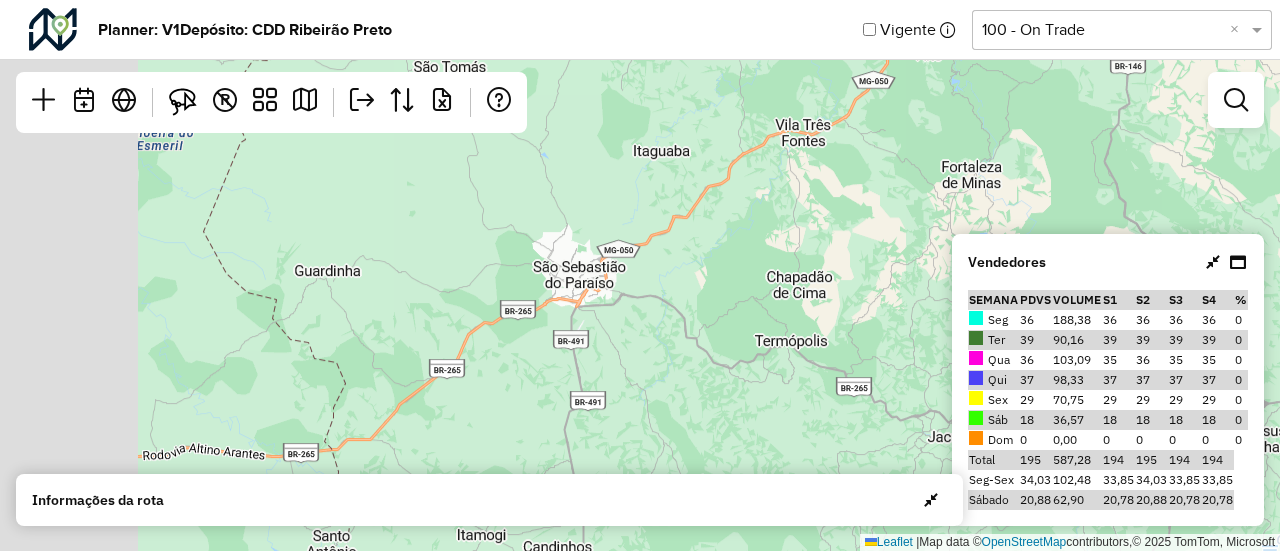 drag, startPoint x: 620, startPoint y: 345, endPoint x: 1079, endPoint y: 7, distance: 570.0219 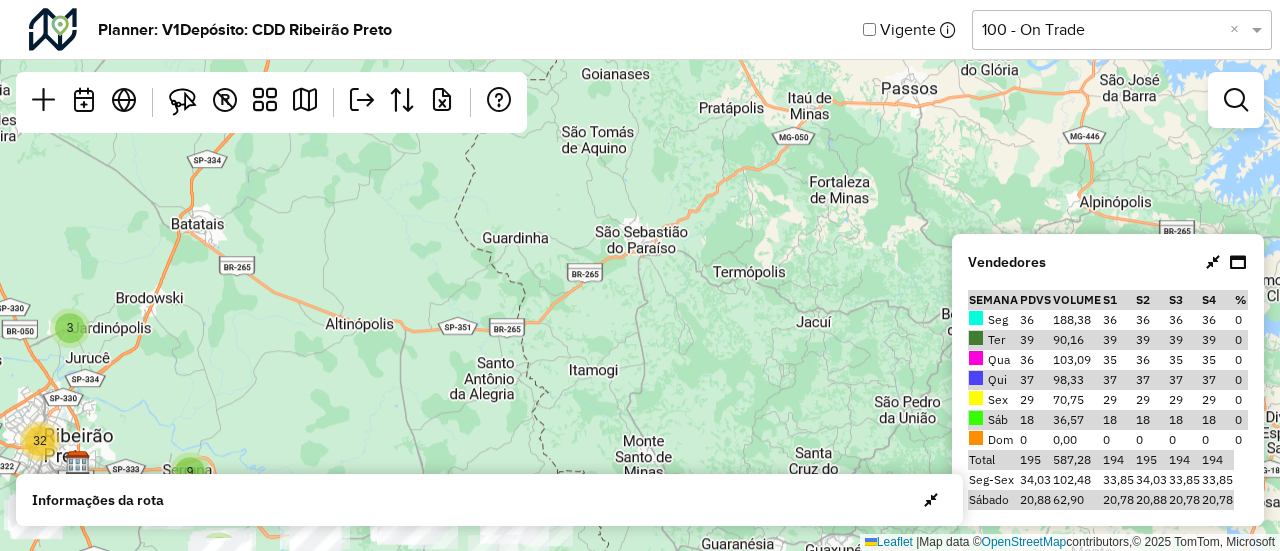 click on "2 2 3 7 32 2 9  Leaflet   |  Map data ©  OpenStreetMap  contributors,© 2025 TomTom, Microsoft" 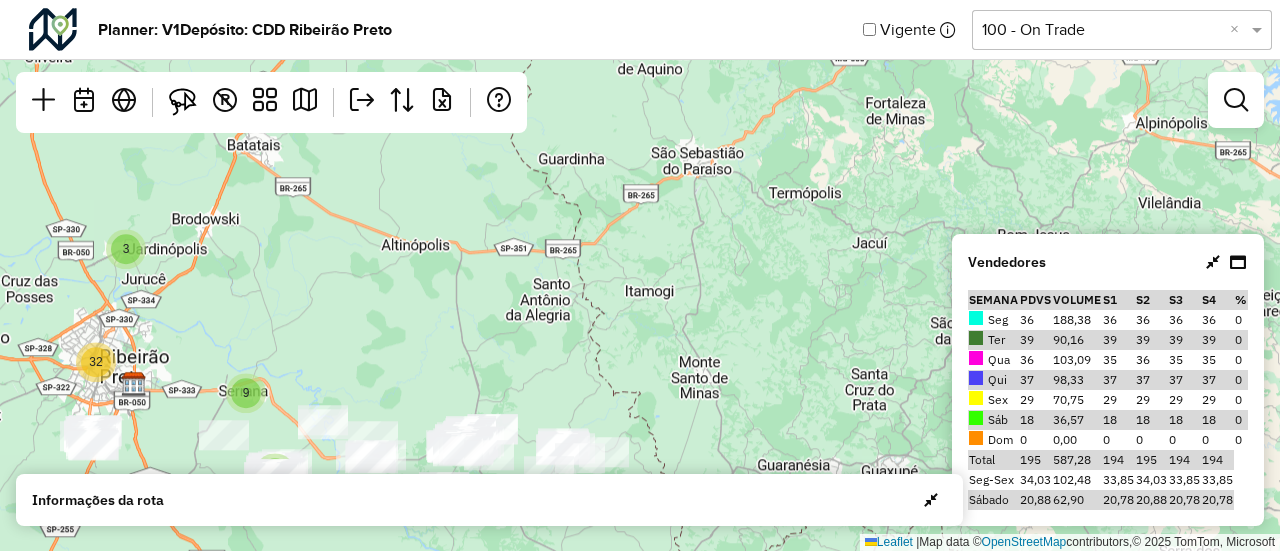 drag, startPoint x: 580, startPoint y: 330, endPoint x: 875, endPoint y: -22, distance: 459.27008 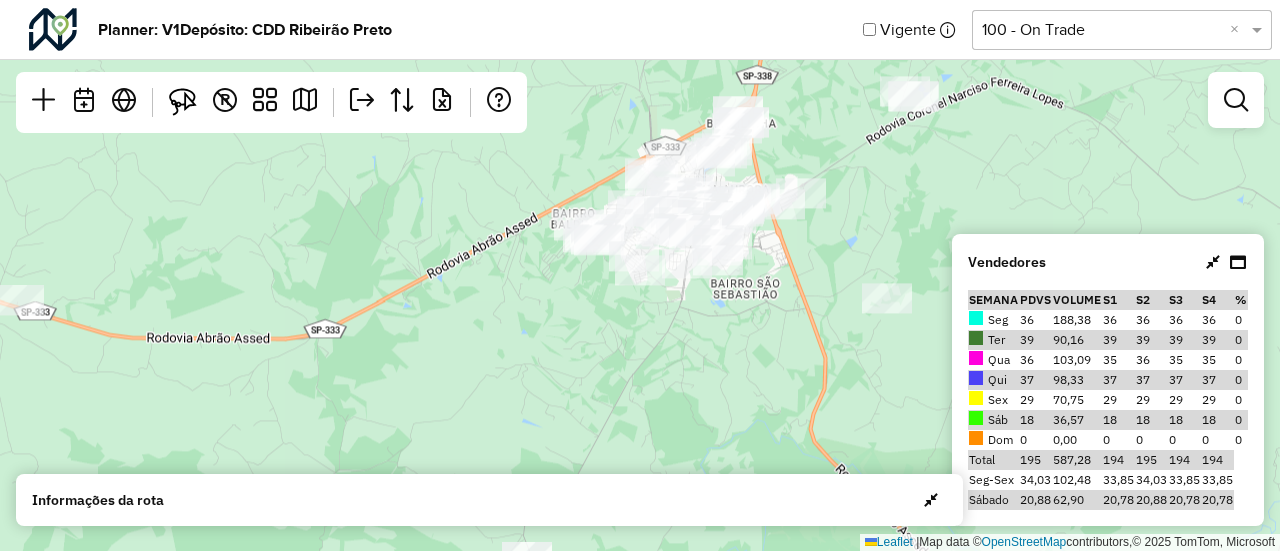 drag, startPoint x: 646, startPoint y: 230, endPoint x: 542, endPoint y: 287, distance: 118.595955 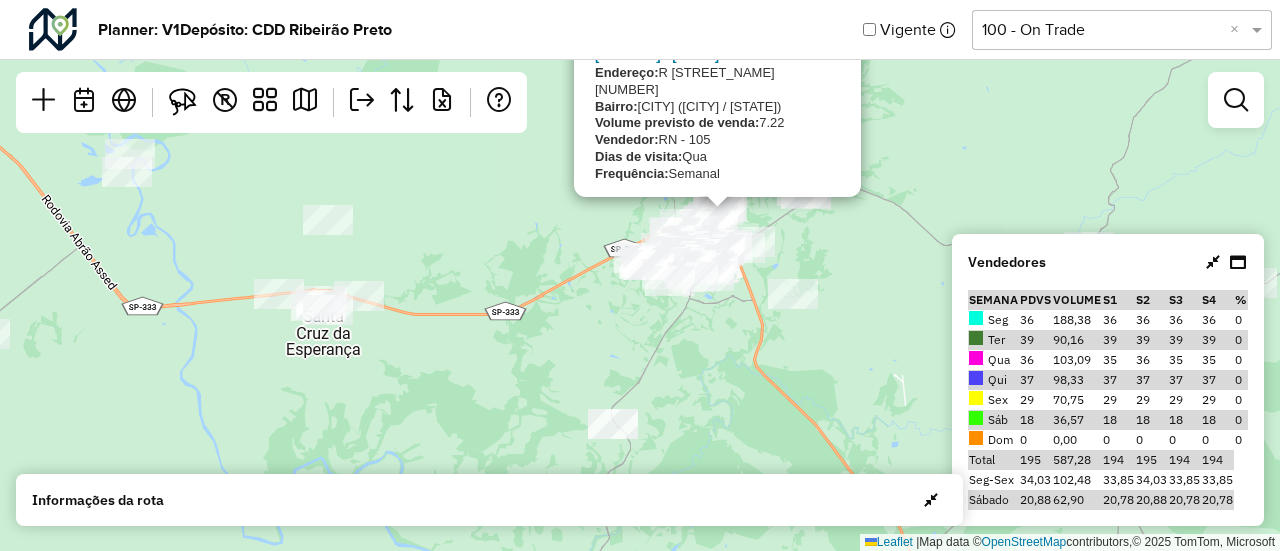 click on "×" 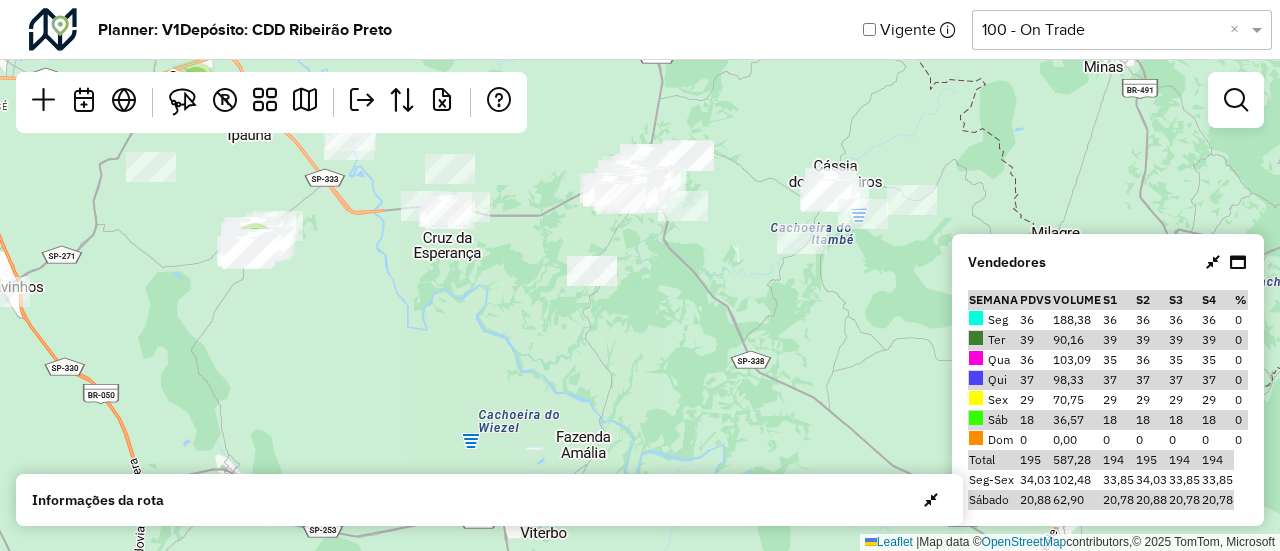click on "Vendedores" at bounding box center [1108, 262] 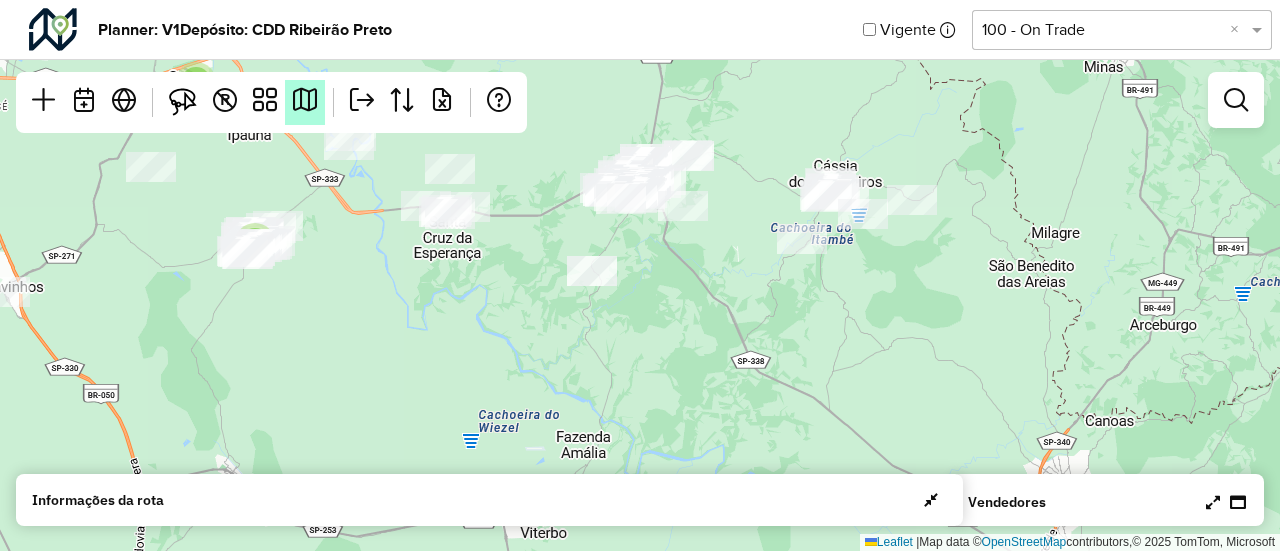 click at bounding box center [305, 102] 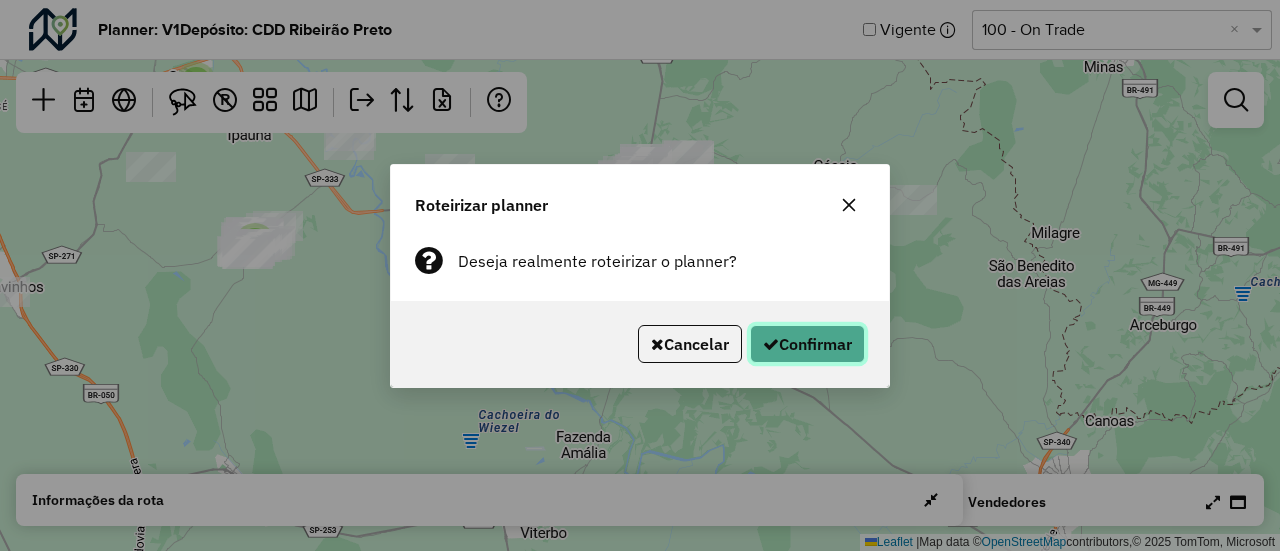 click 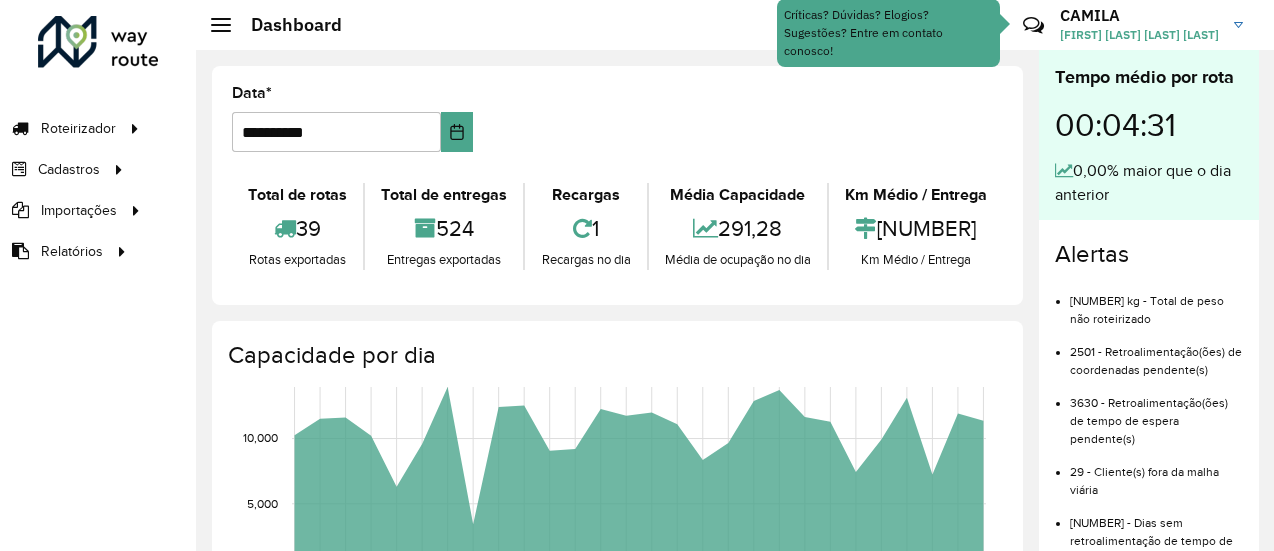 scroll, scrollTop: 0, scrollLeft: 0, axis: both 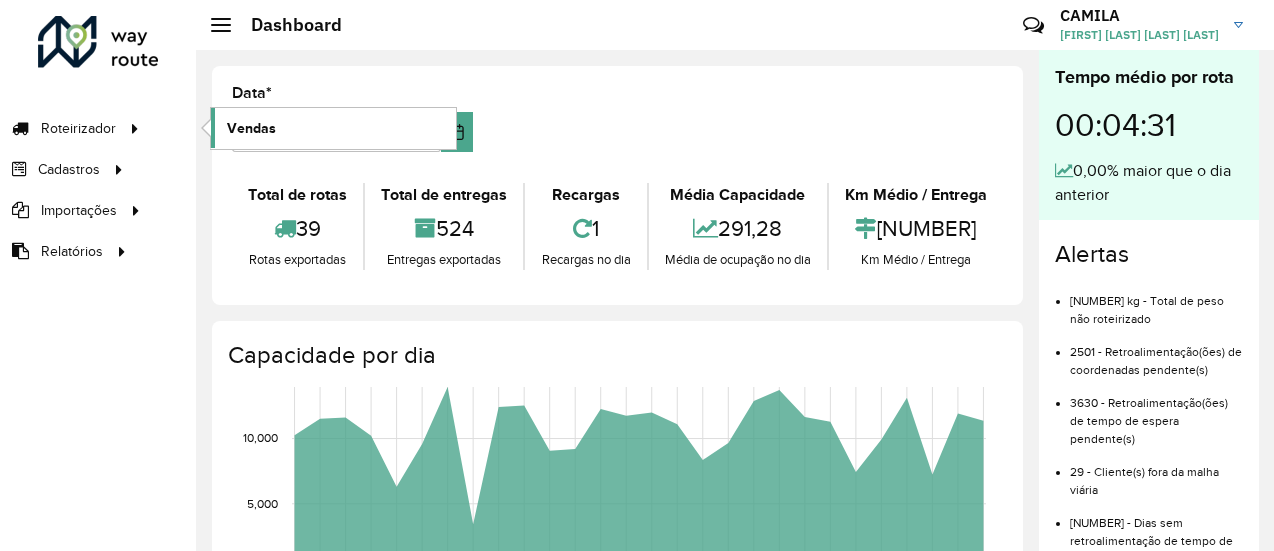 click on "Vendas" 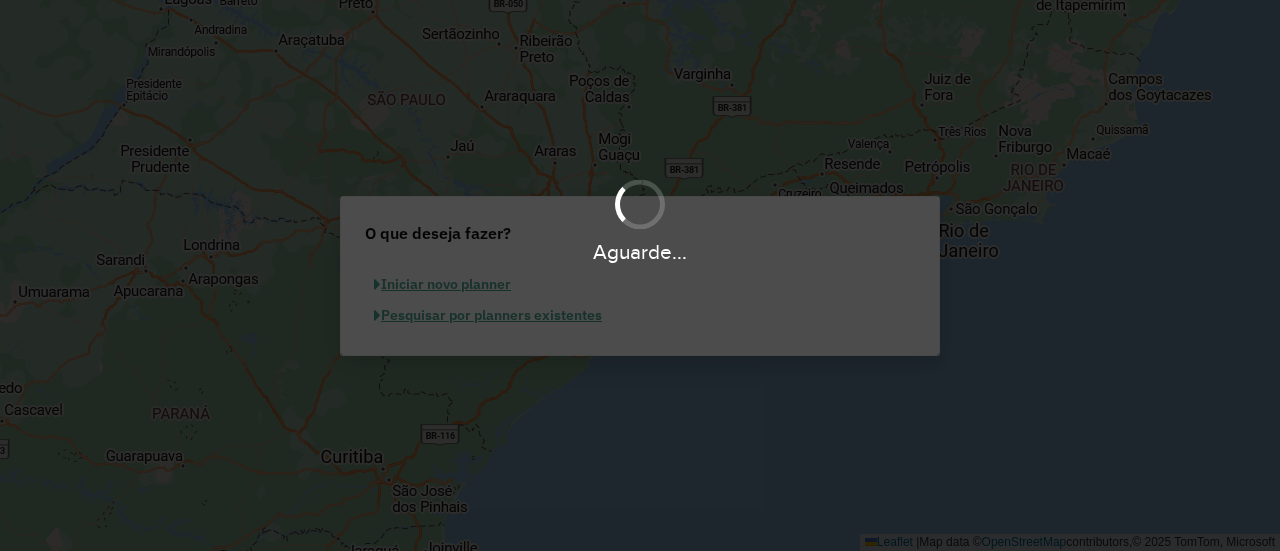 scroll, scrollTop: 0, scrollLeft: 0, axis: both 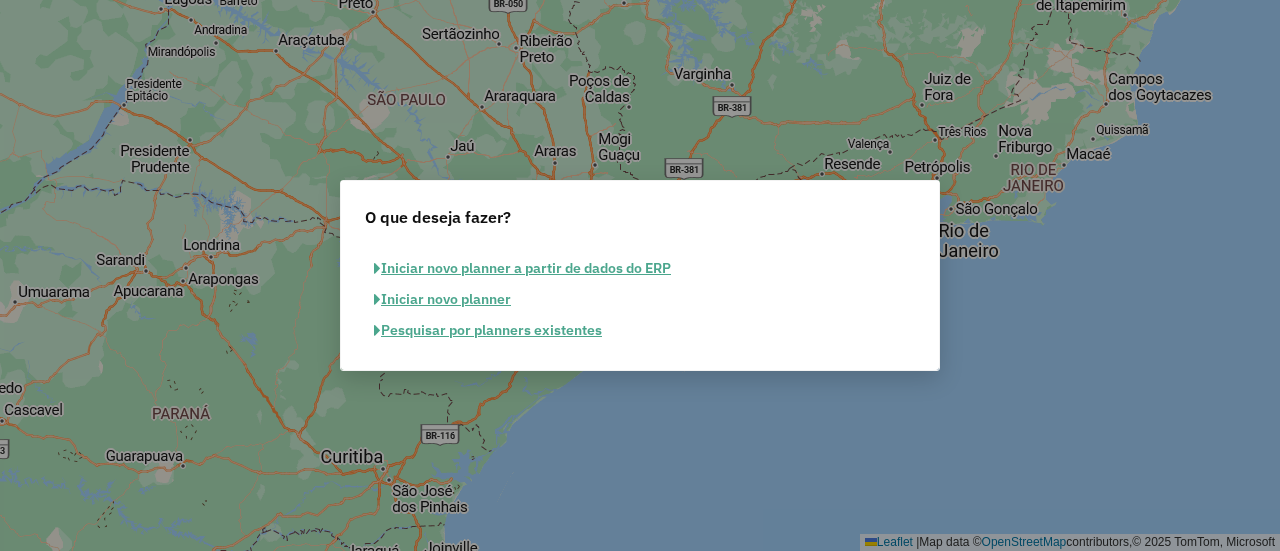 click on "Pesquisar por planners existentes" 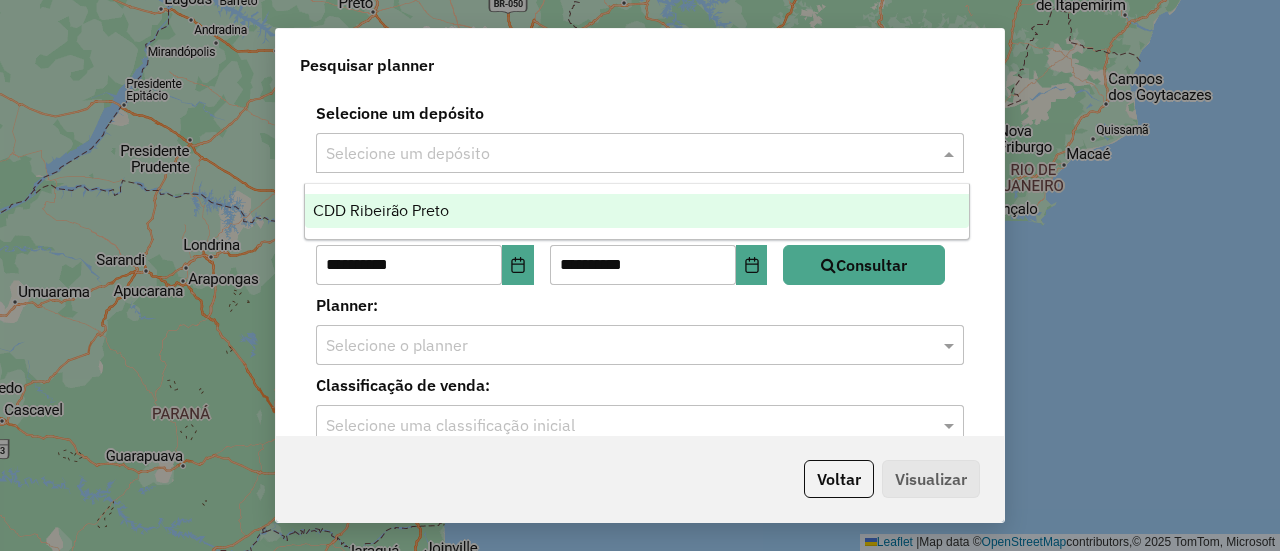 click 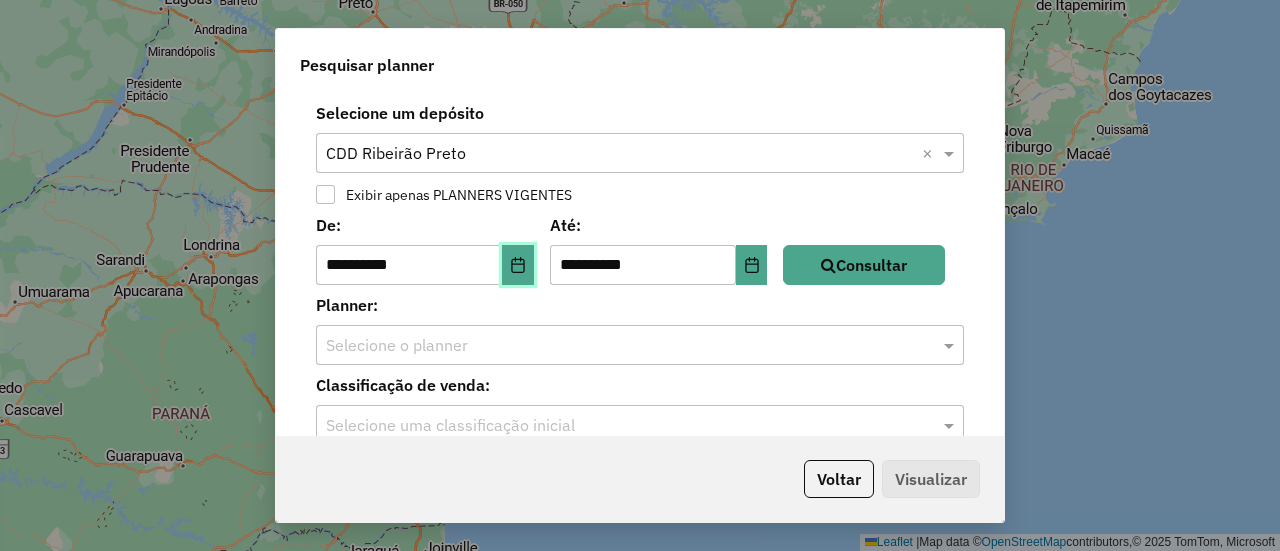 click 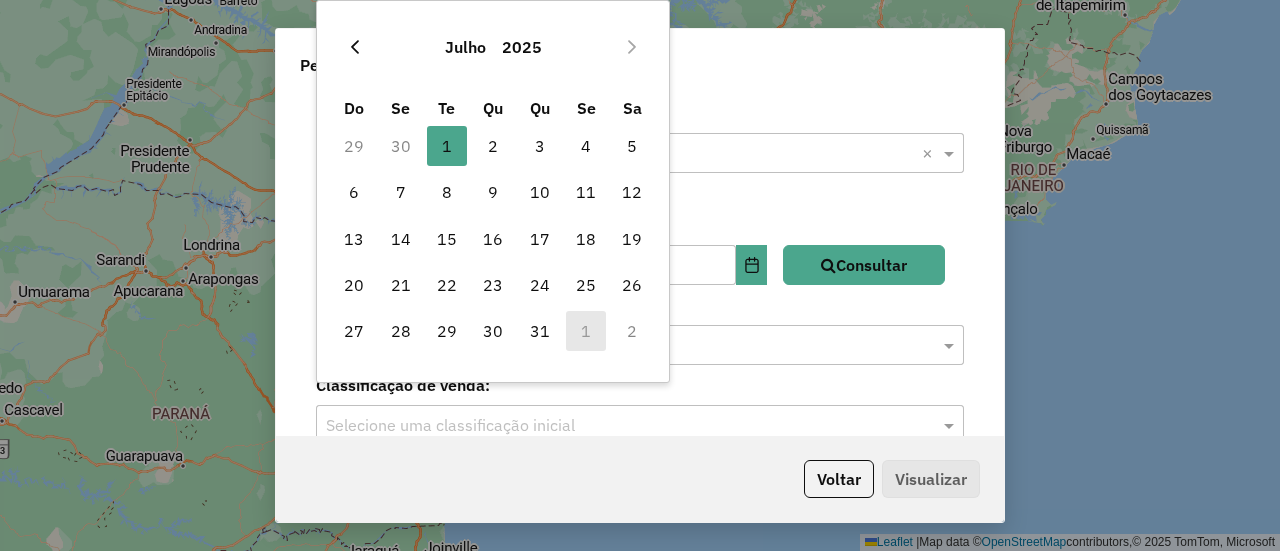 click 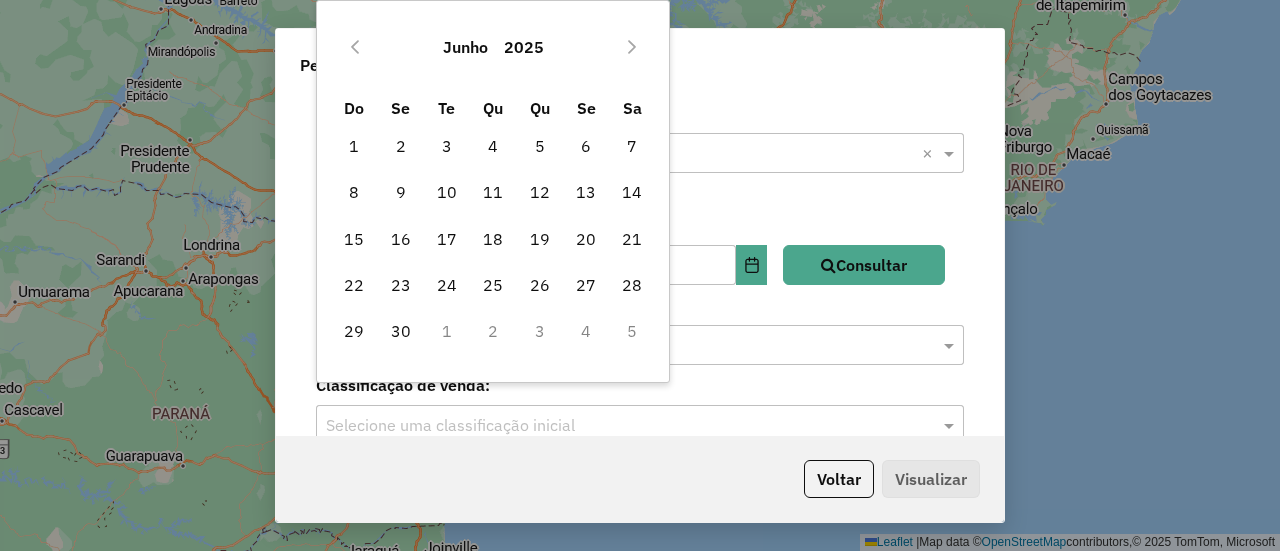 click 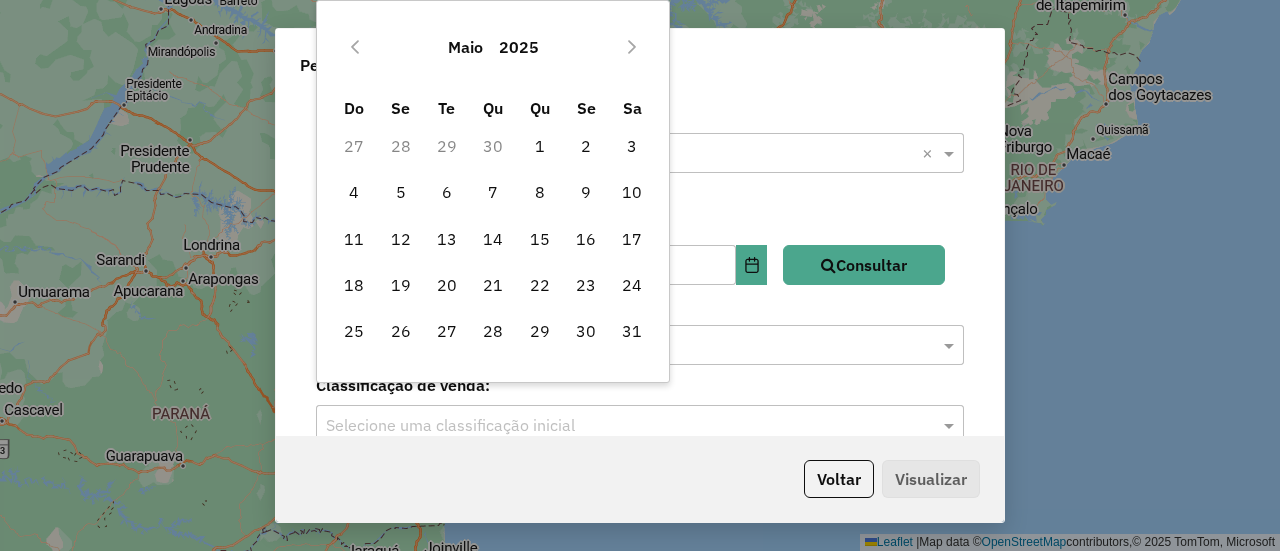 click 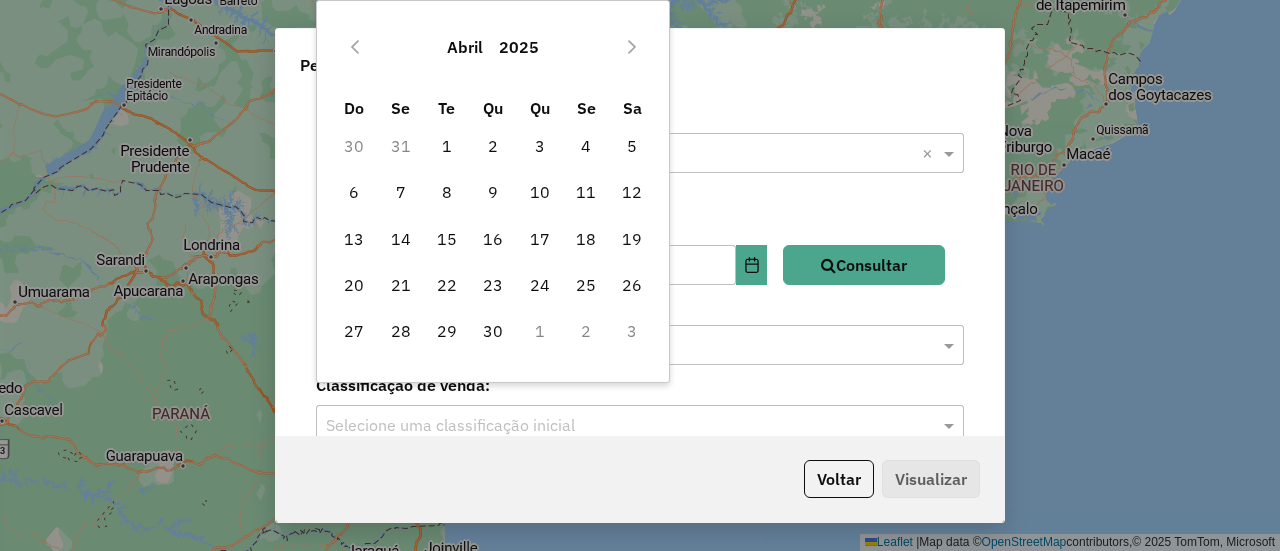 click 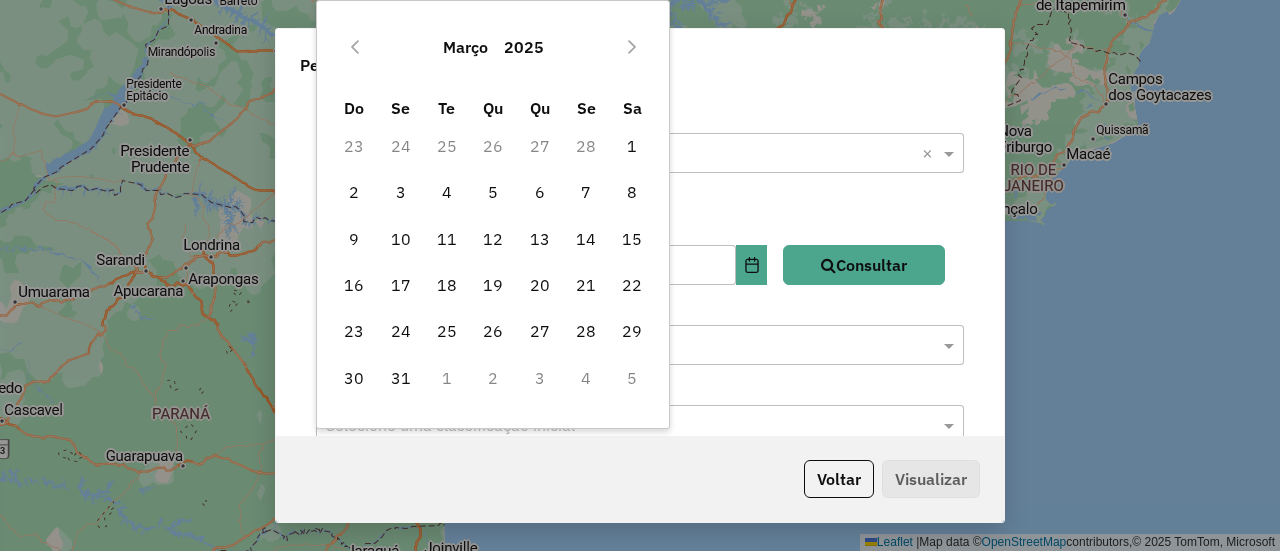 click 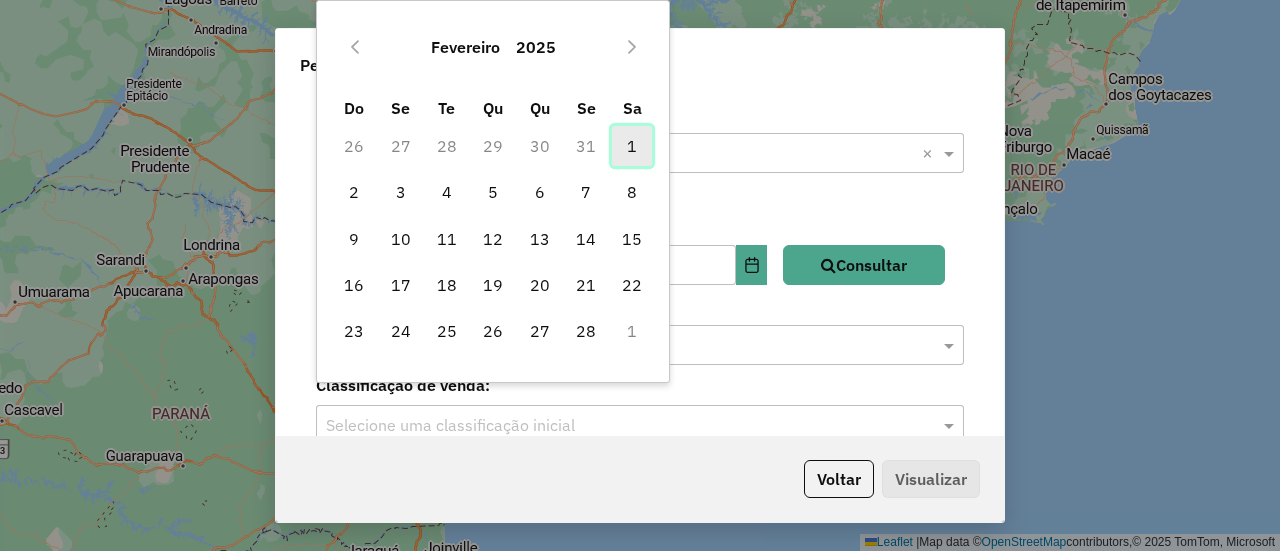 click on "1" at bounding box center (632, 146) 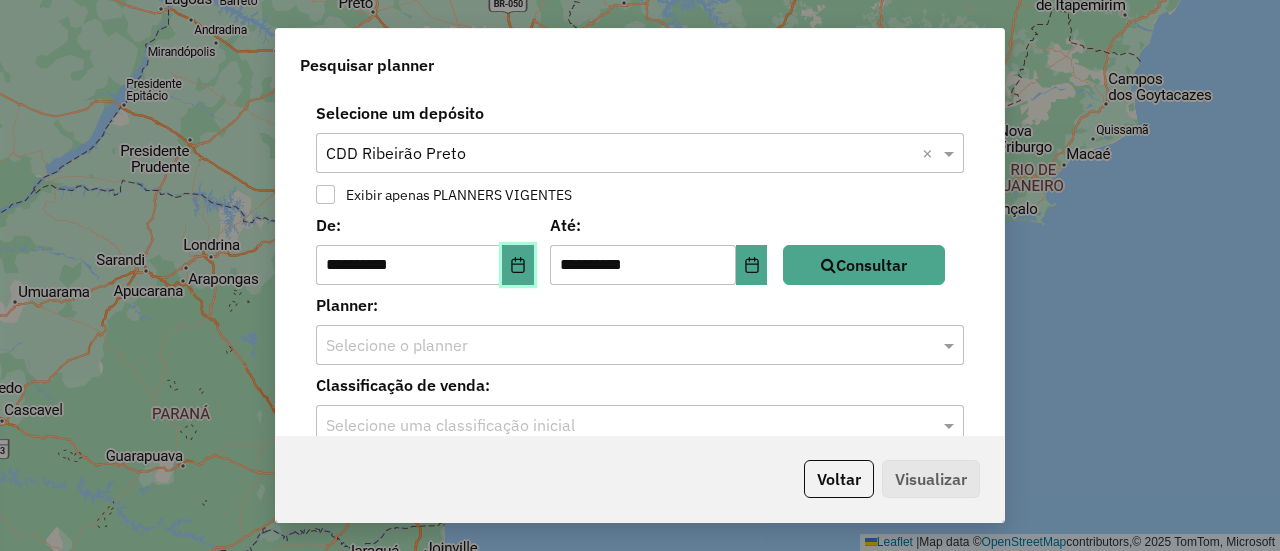 click at bounding box center (518, 265) 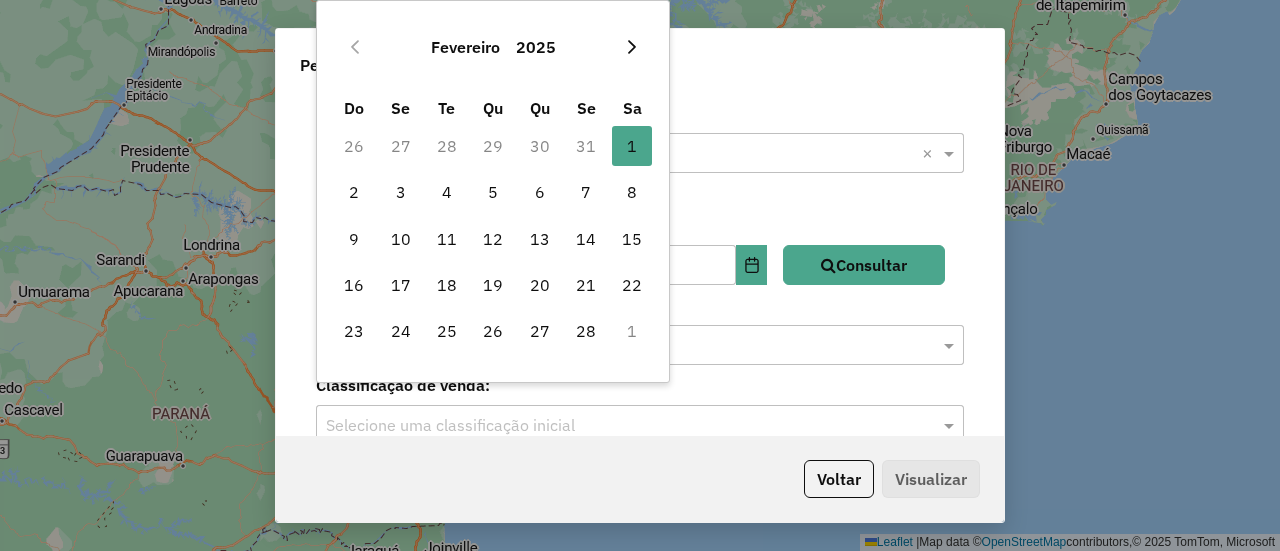 click at bounding box center (632, 47) 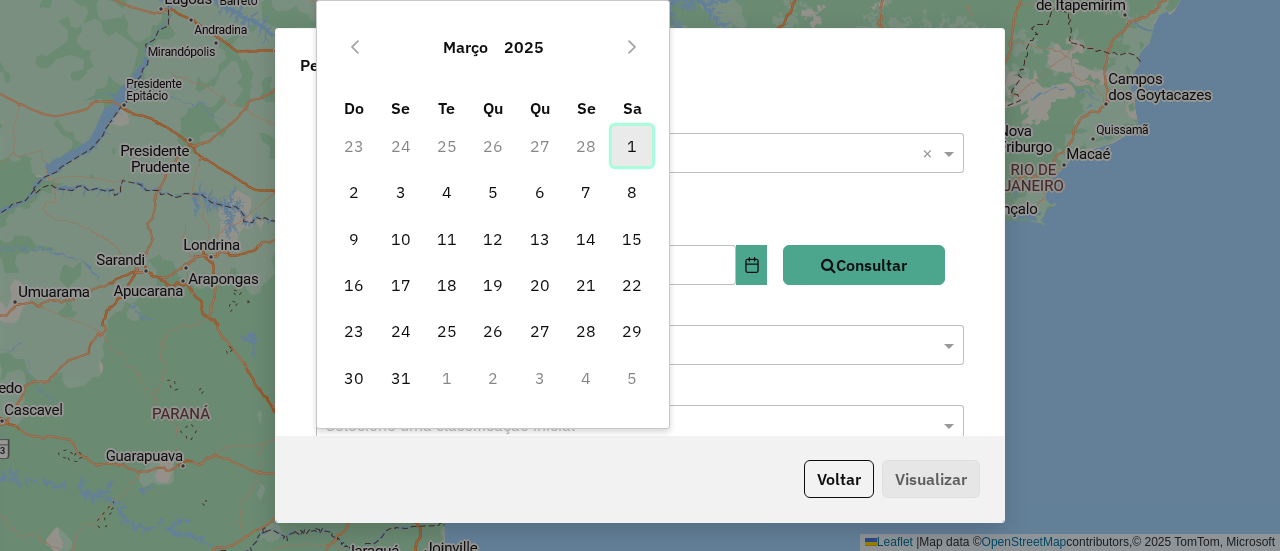 click on "1" at bounding box center (632, 146) 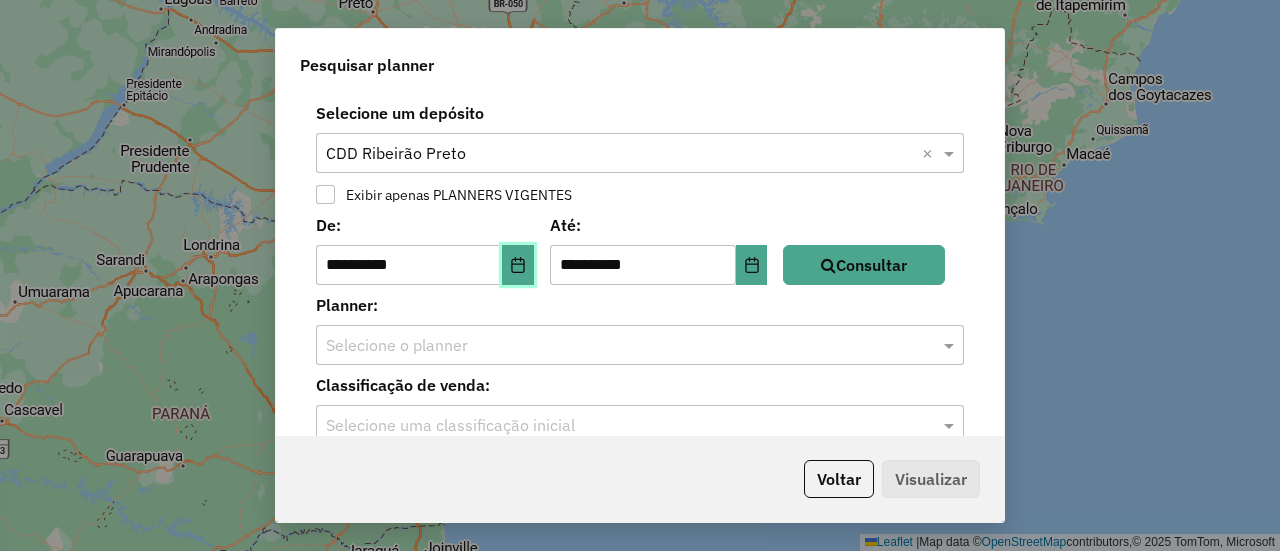 click 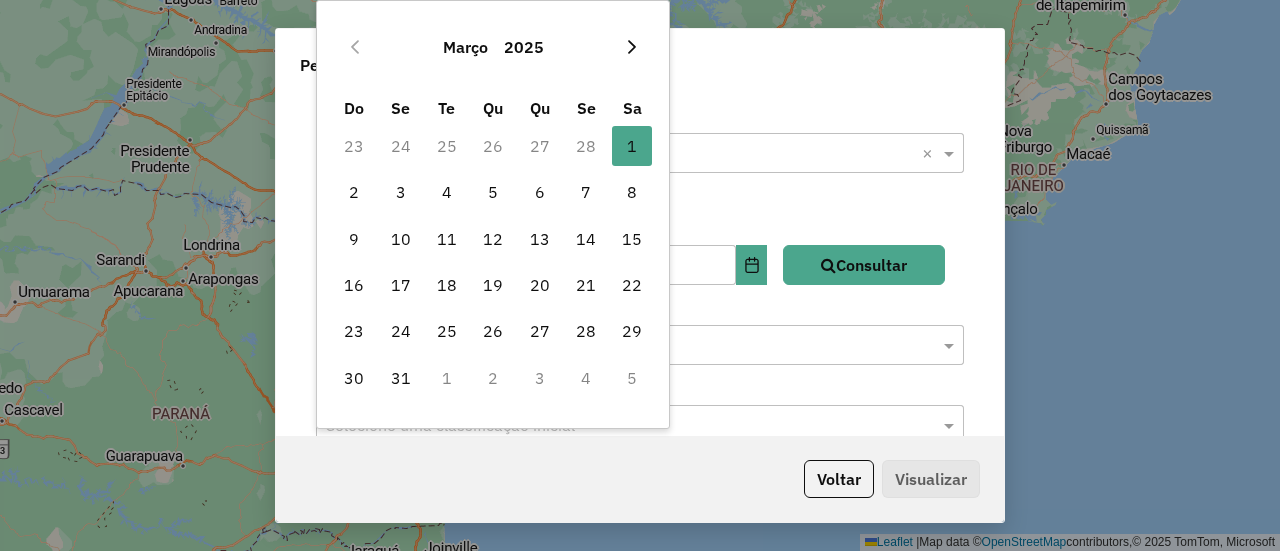 click 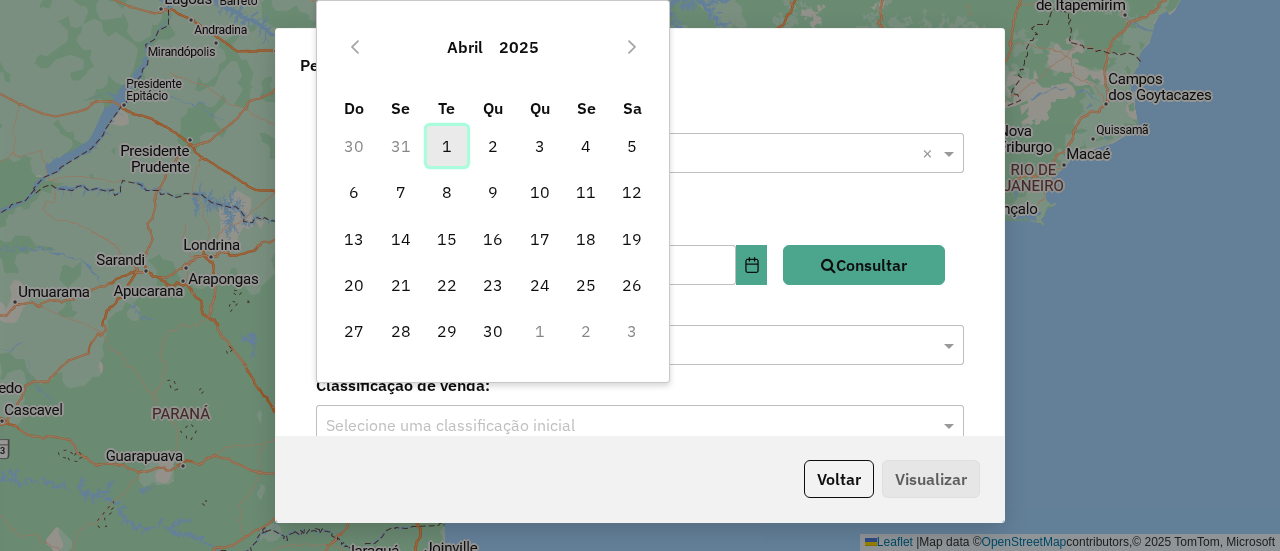 click on "1" at bounding box center [447, 146] 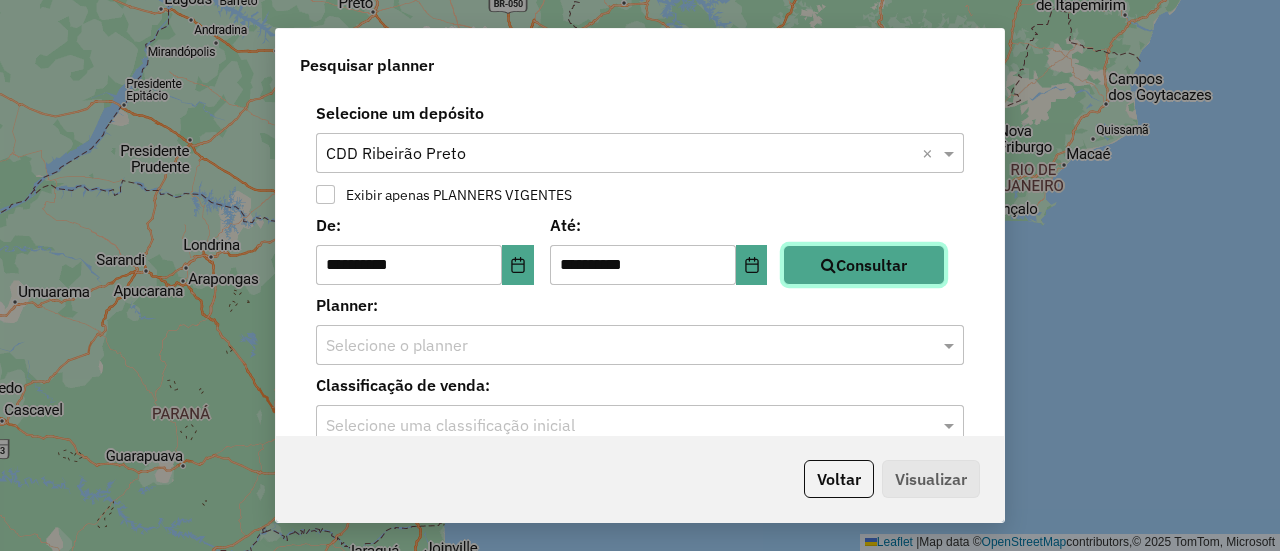 click on "Consultar" 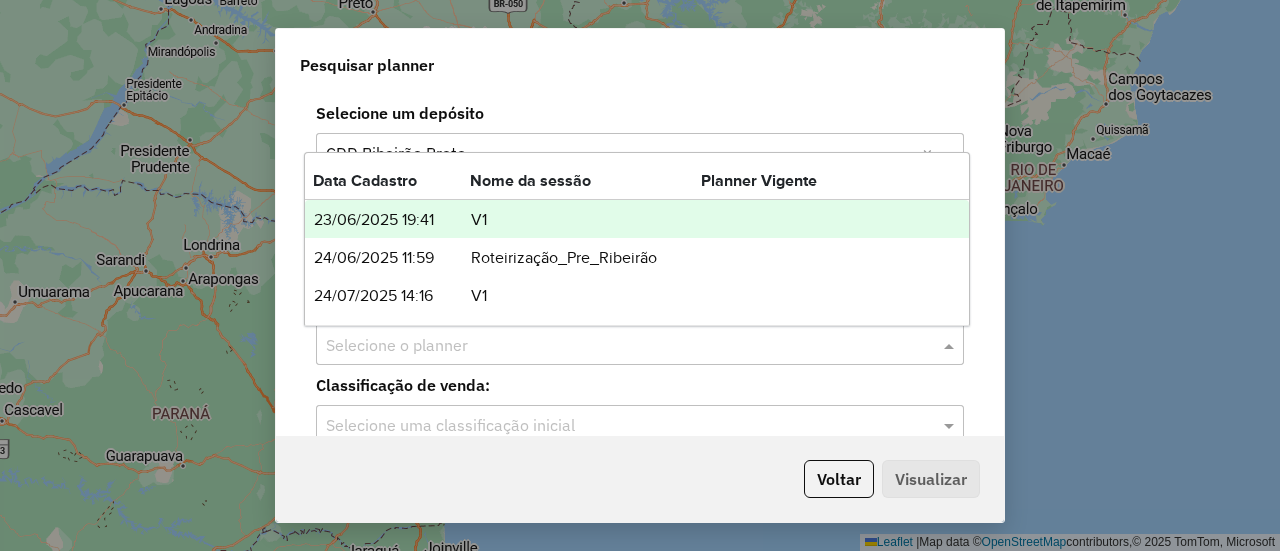 click 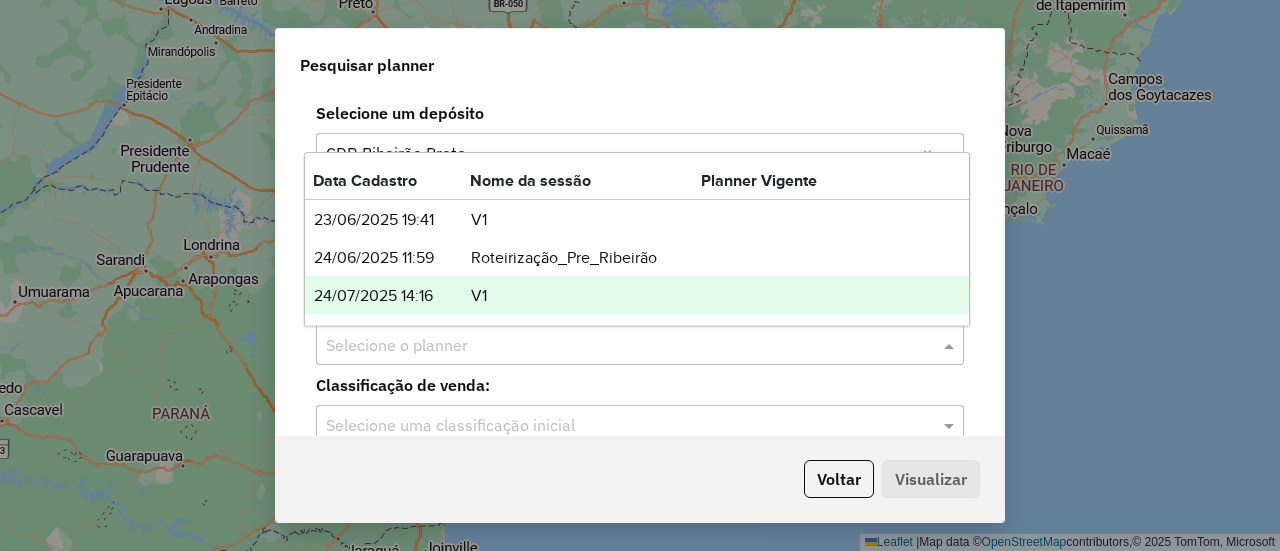 click on "24/07/2025 14:16 V1" at bounding box center (636, 295) 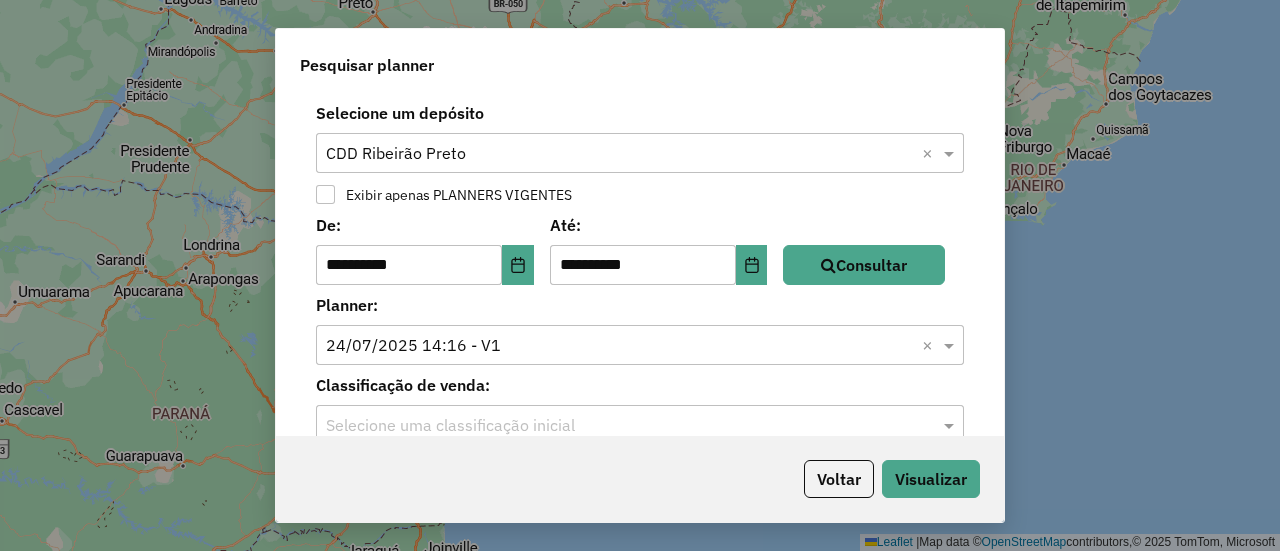 scroll, scrollTop: 31, scrollLeft: 0, axis: vertical 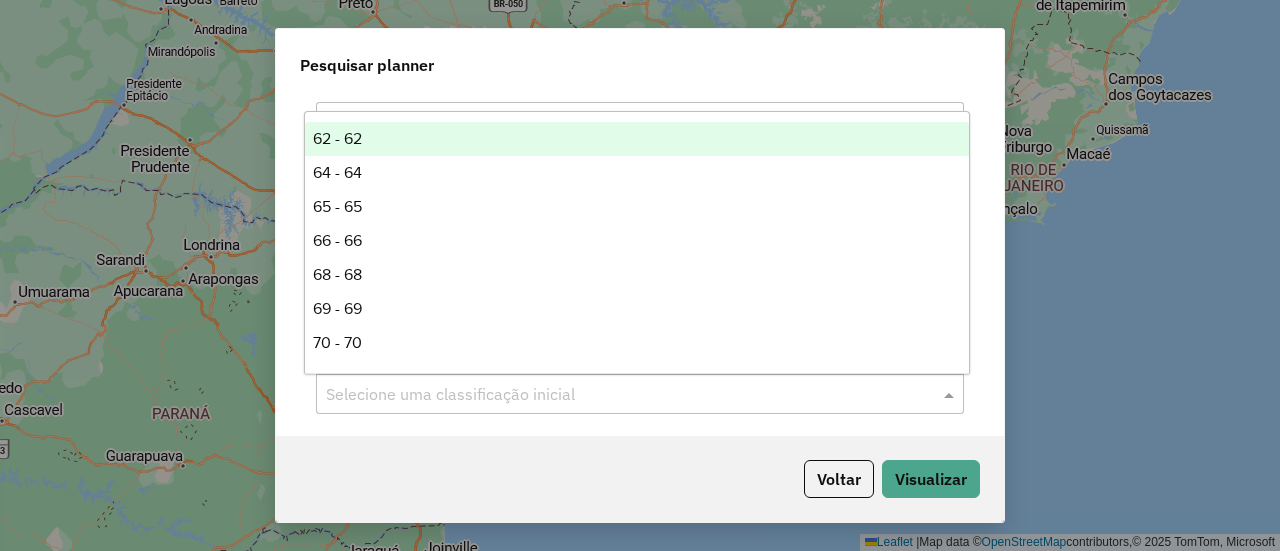click 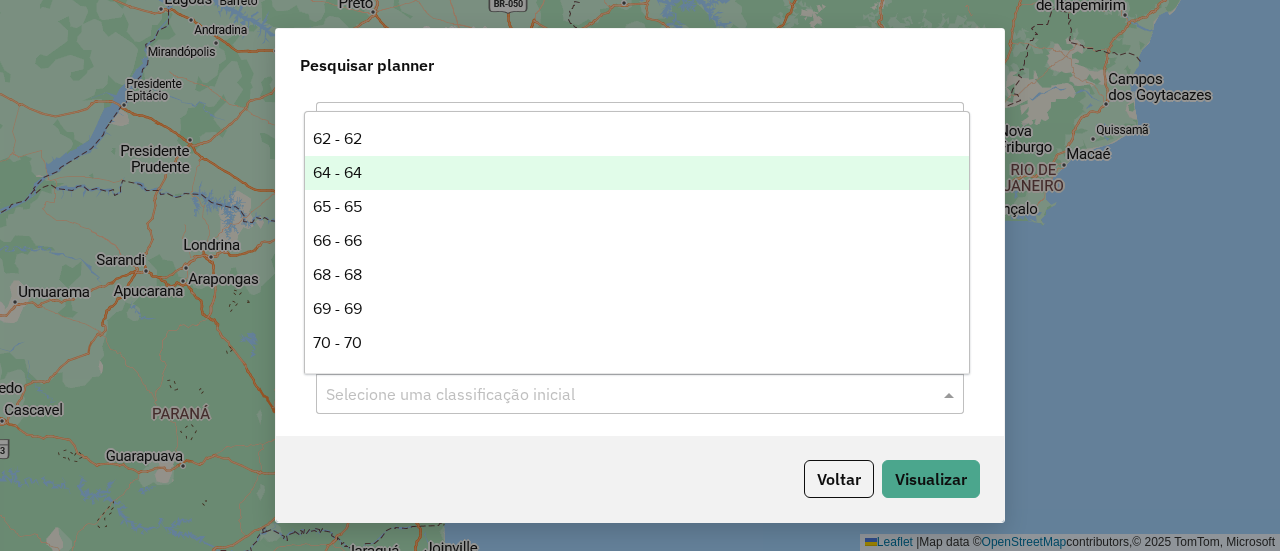 click on "62 - 62   64 - 64   65 - 65   66 - 66   68 - 68   69 - 69   70 - 70   72 - 72   73 - 73   74 - 74   75 - 75   78 - 78   3 - AS Rota   2 - Bar Grande   9 - Bar VIP Garrafeiro   80 - Footprint   99 - Footprint Logístico   5 - Loja de Conveniencia   8 - Noturno   600 - Off Moderno   500 - Off Vizinhan�a   200 - On Noturno   300 - On Premium   800 - On Premium Noturno   400 - On Super Premium   100 - On Trade   11 - Restaurante VIP   1 - Rota   10 - Shopping   12 - Sofisticado   6 - SUB   700 - Sub   7 - Sup Contas   13 - Top Refri   4 - TRAD" at bounding box center [636, 242] 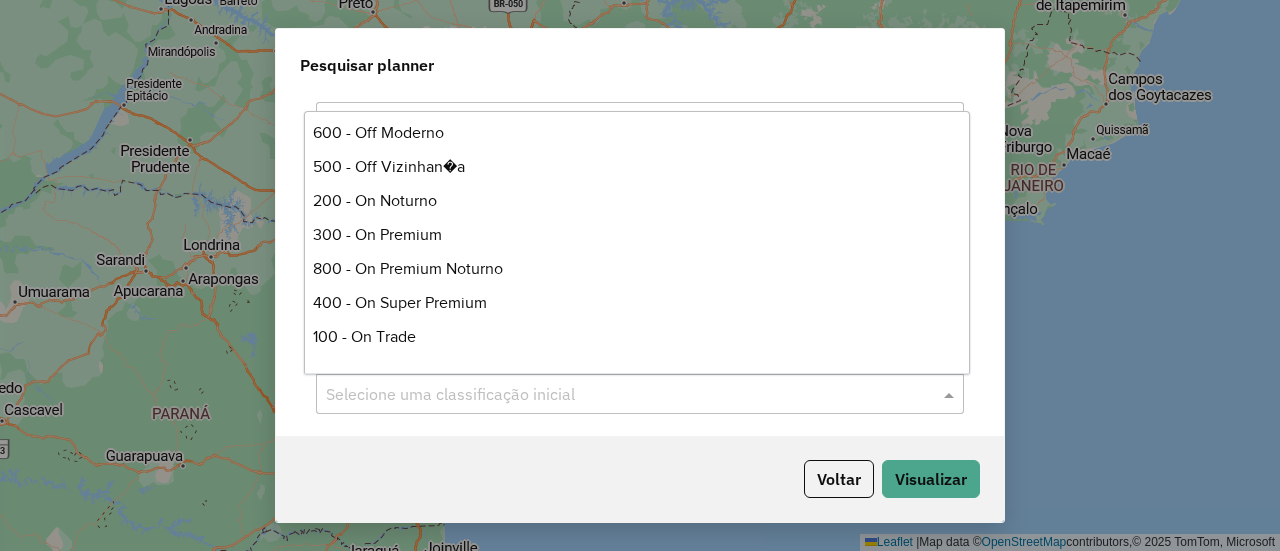 scroll, scrollTop: 658, scrollLeft: 0, axis: vertical 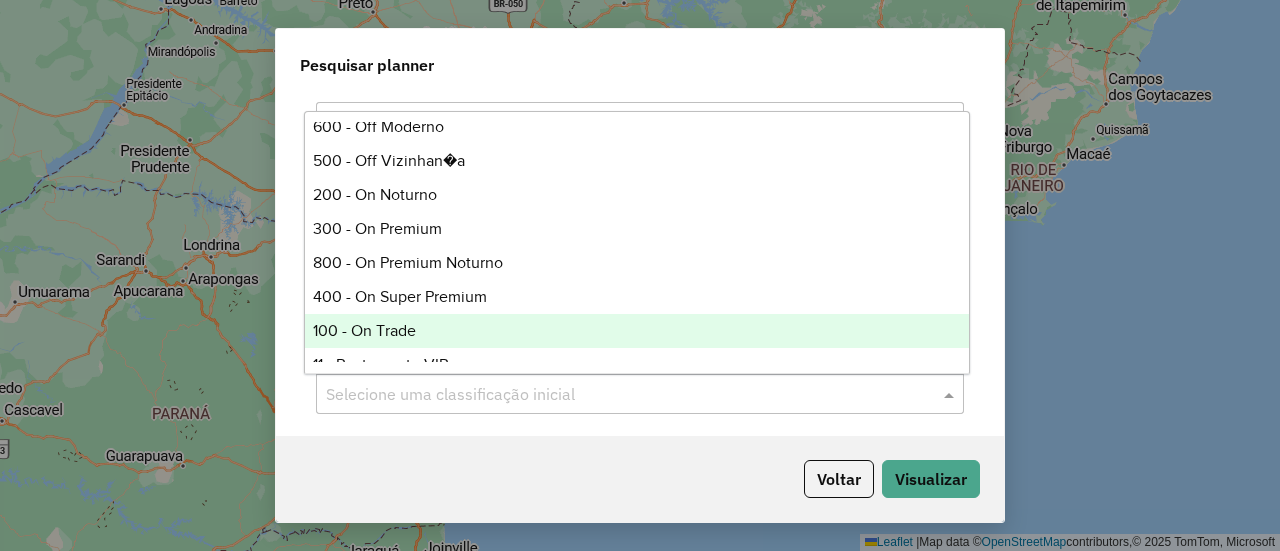 click on "100 - On Trade" at bounding box center (636, 331) 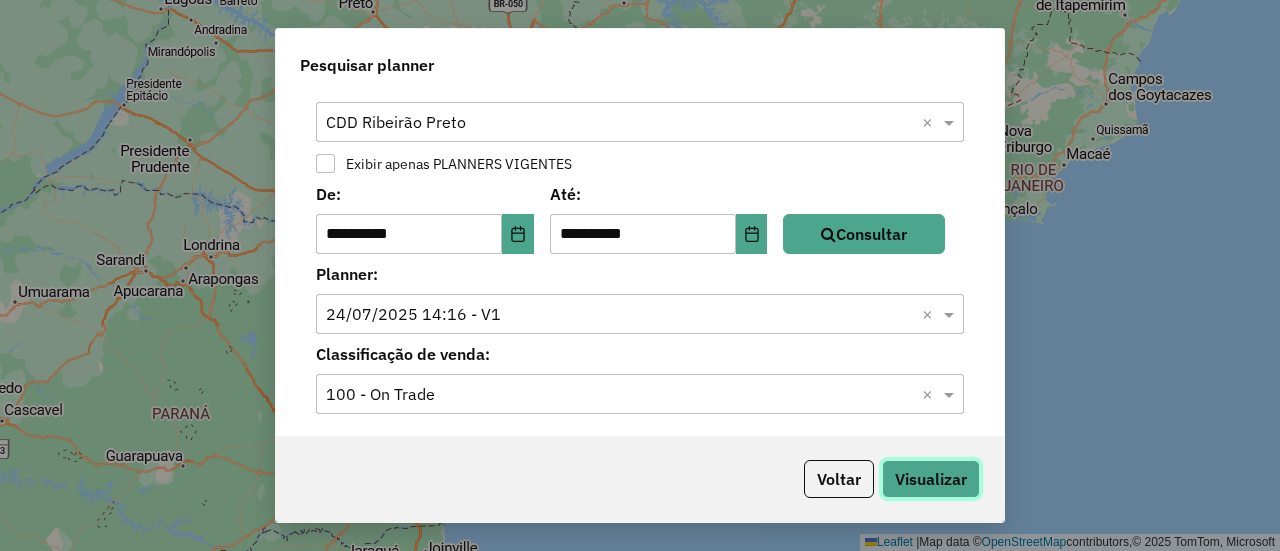click on "Visualizar" 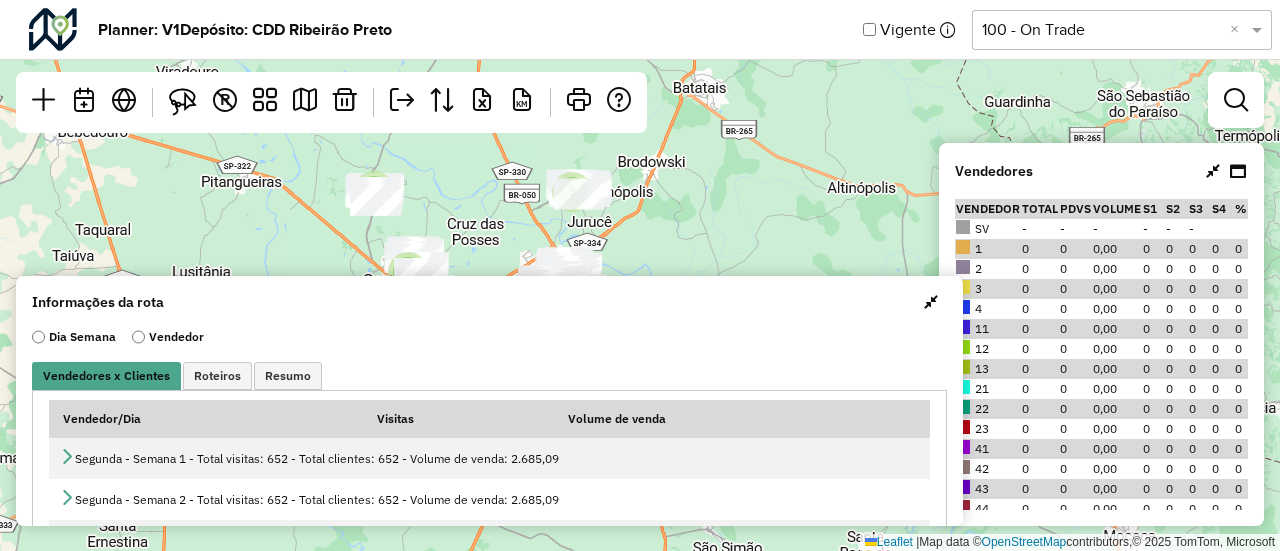 click at bounding box center [931, 302] 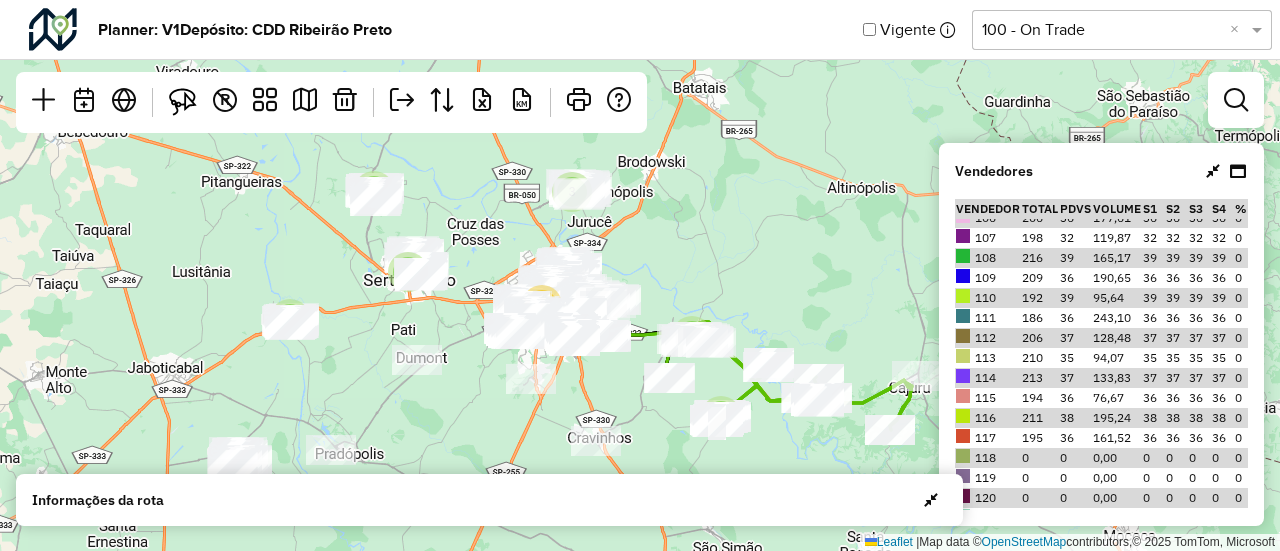 scroll, scrollTop: 446, scrollLeft: 0, axis: vertical 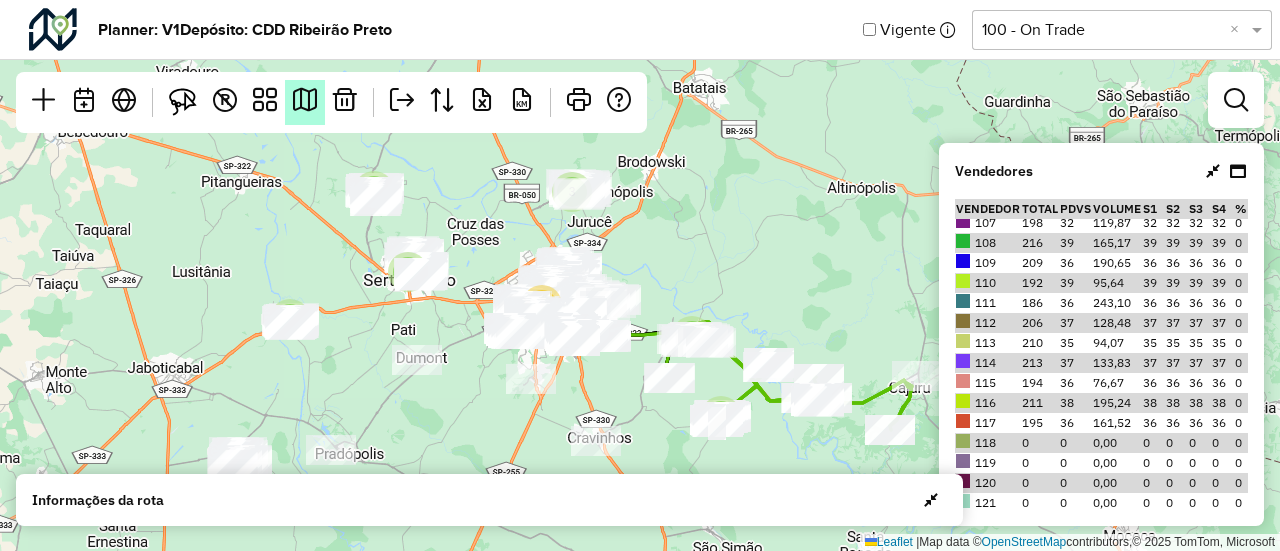 click at bounding box center (305, 100) 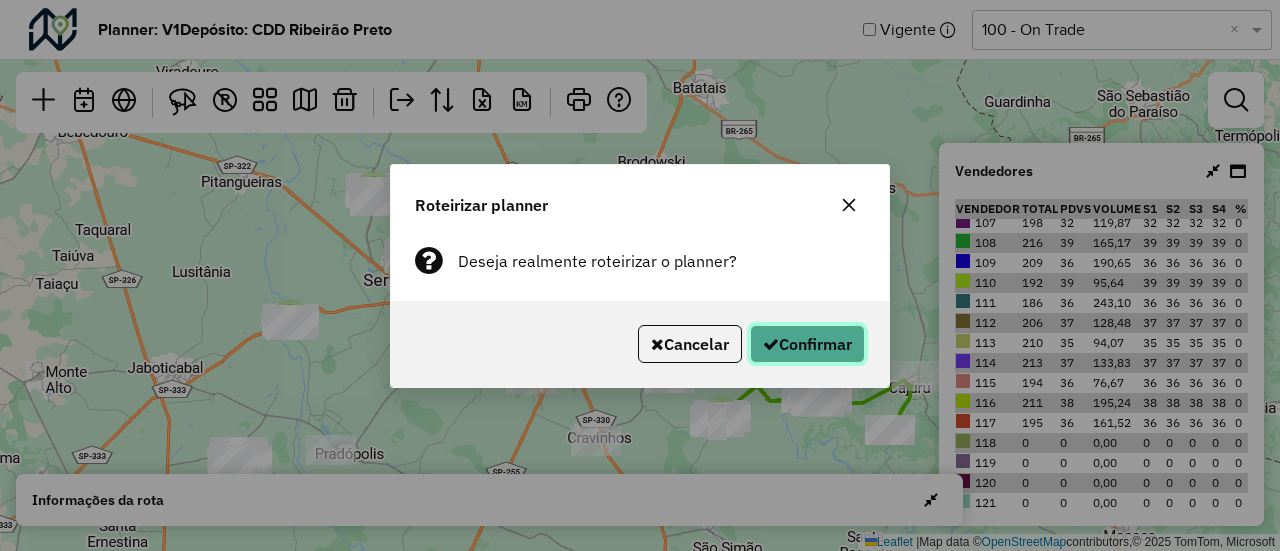 click on "Confirmar" 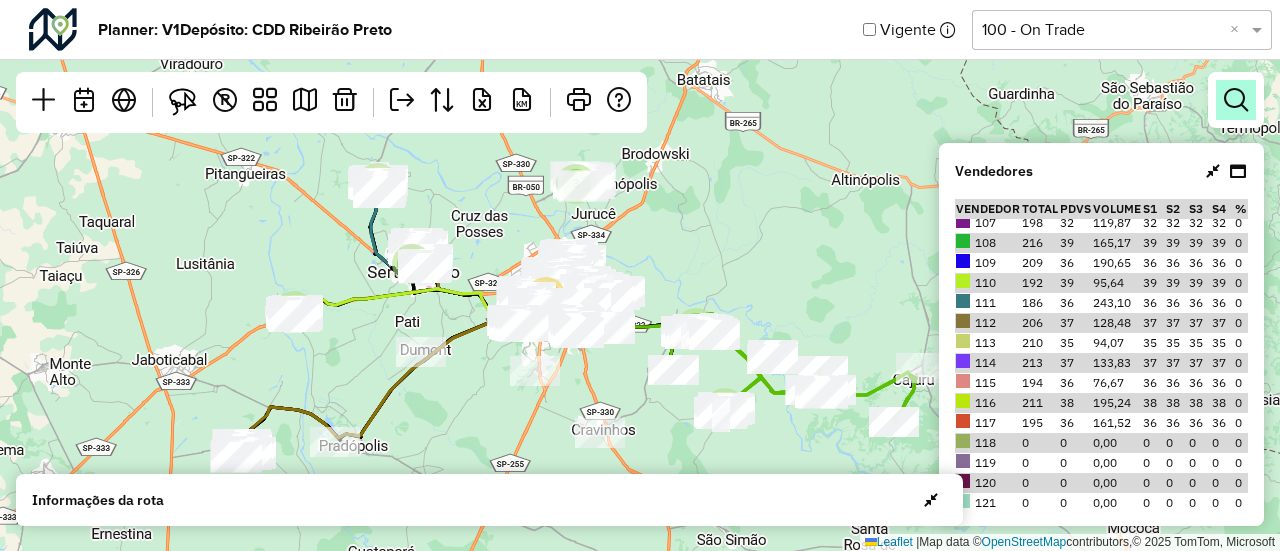 click at bounding box center (1236, 100) 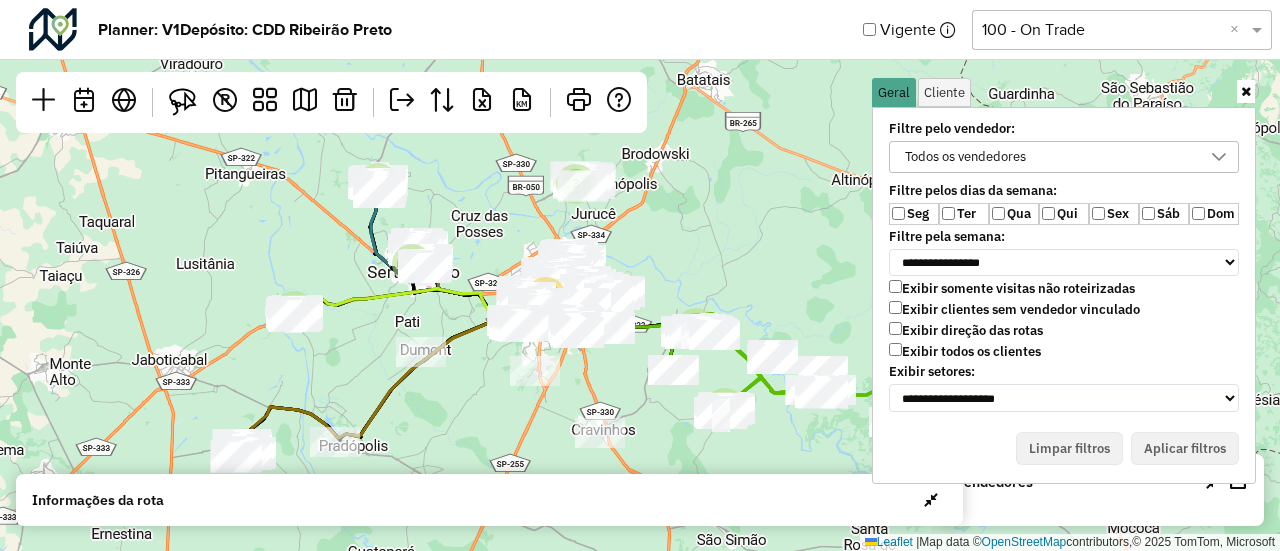 click on "Exibir somente visitas não roteirizadas   Exibir clientes sem vendedor vinculado   Exibir direção das rotas   Exibir todos os clientes" at bounding box center (1064, 322) 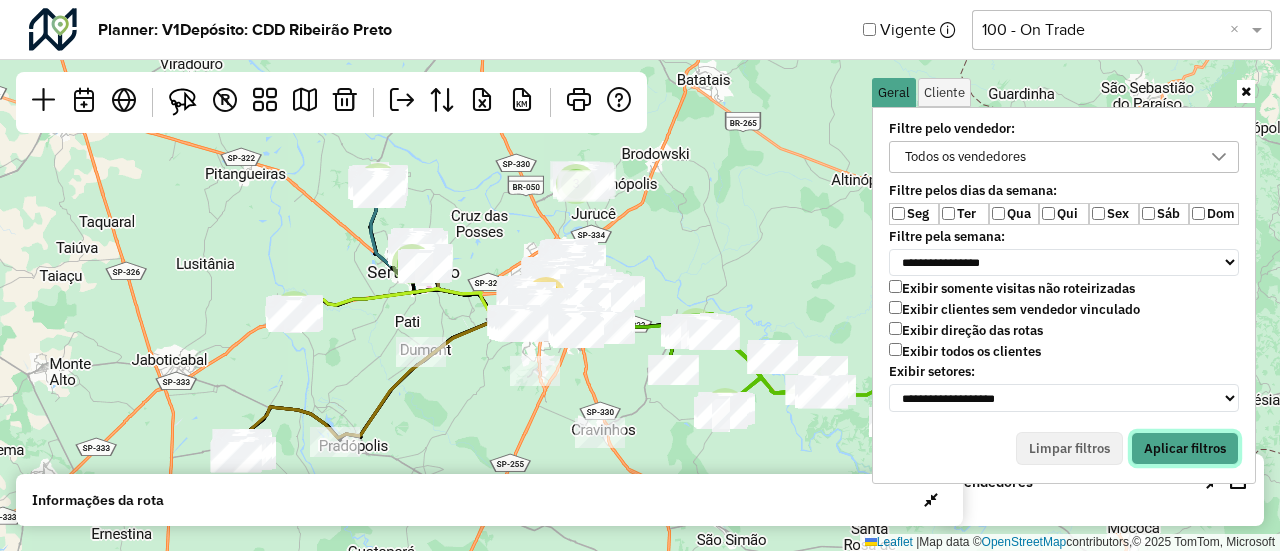 click on "Aplicar filtros" at bounding box center [1185, 449] 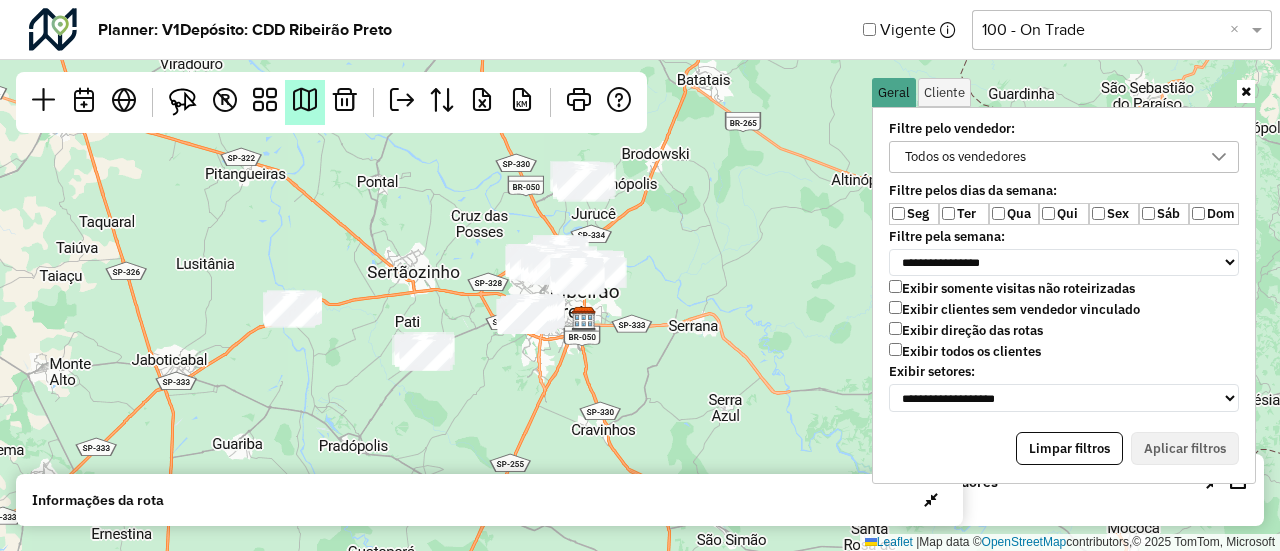 click at bounding box center (305, 100) 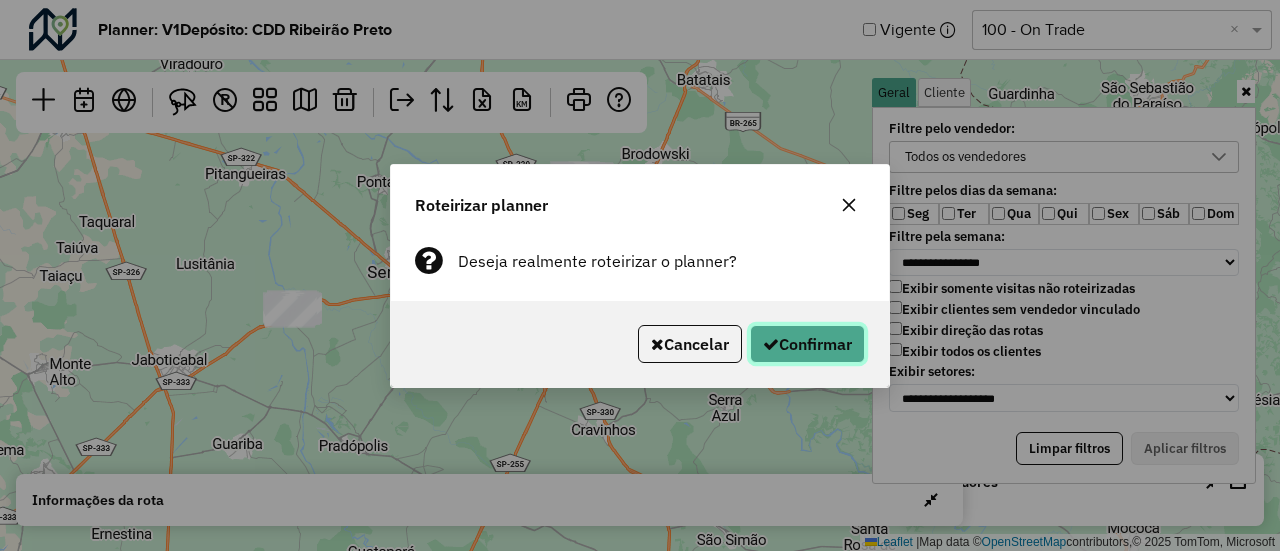 click on "Confirmar" 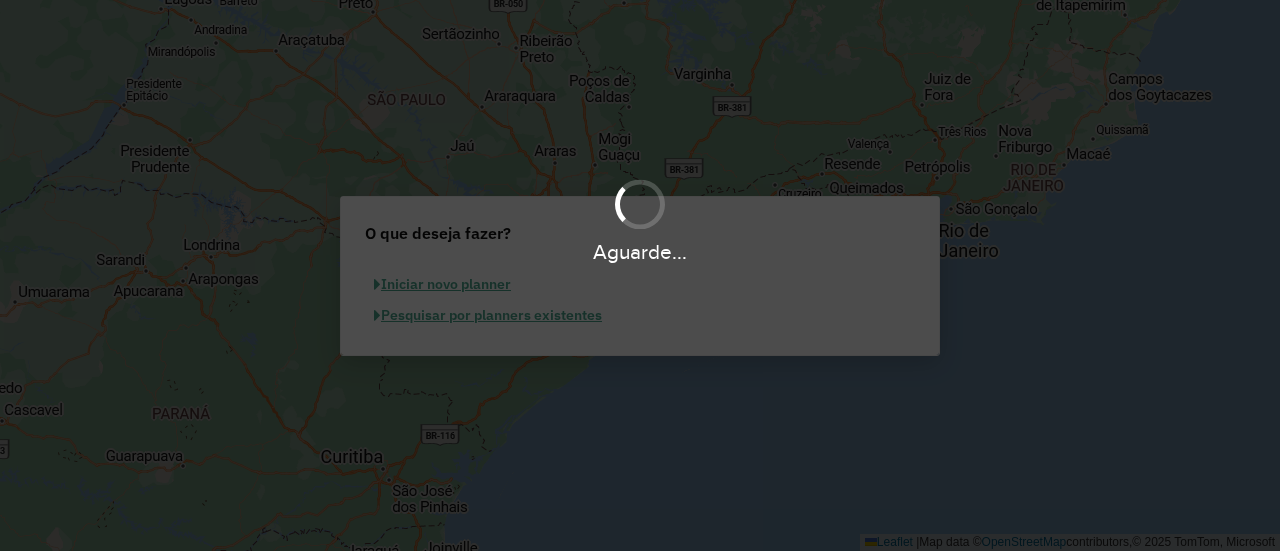scroll, scrollTop: 0, scrollLeft: 0, axis: both 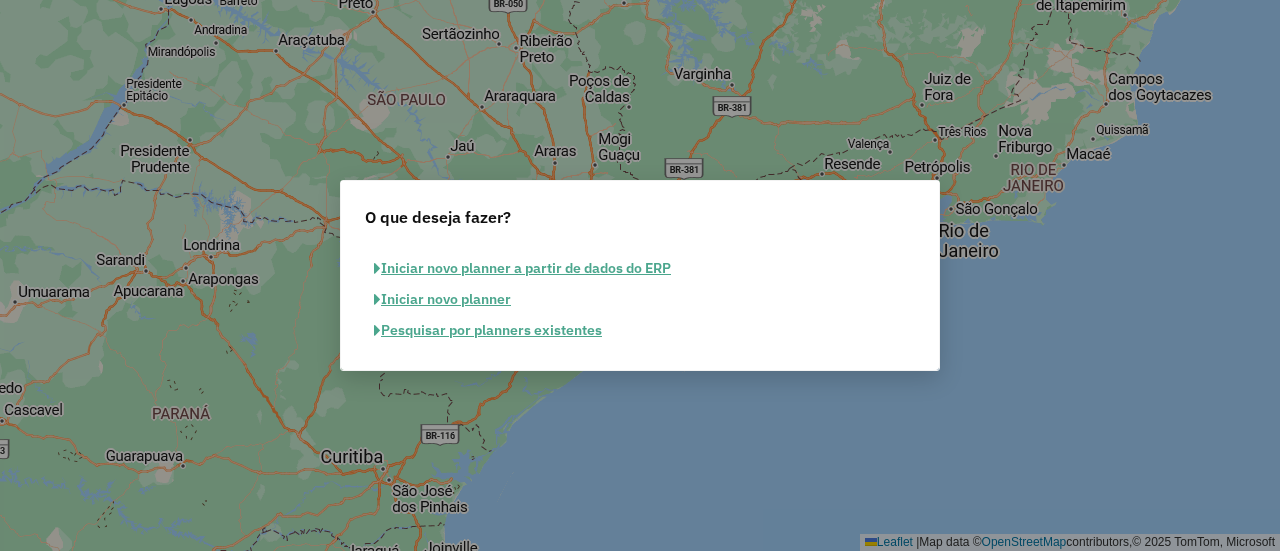 click on "Pesquisar por planners existentes" 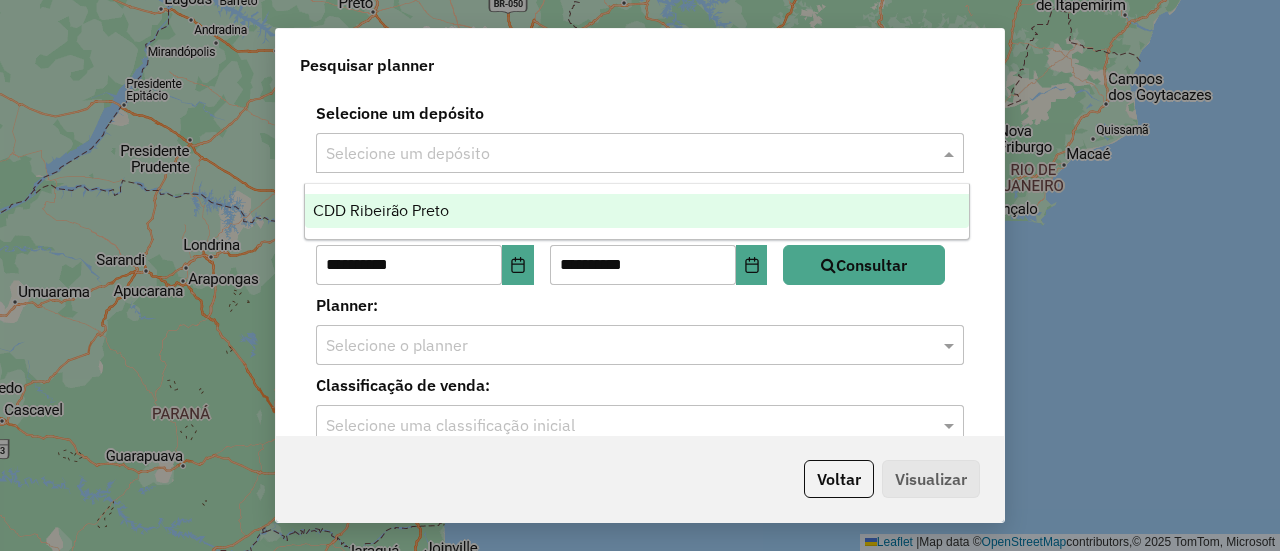 click 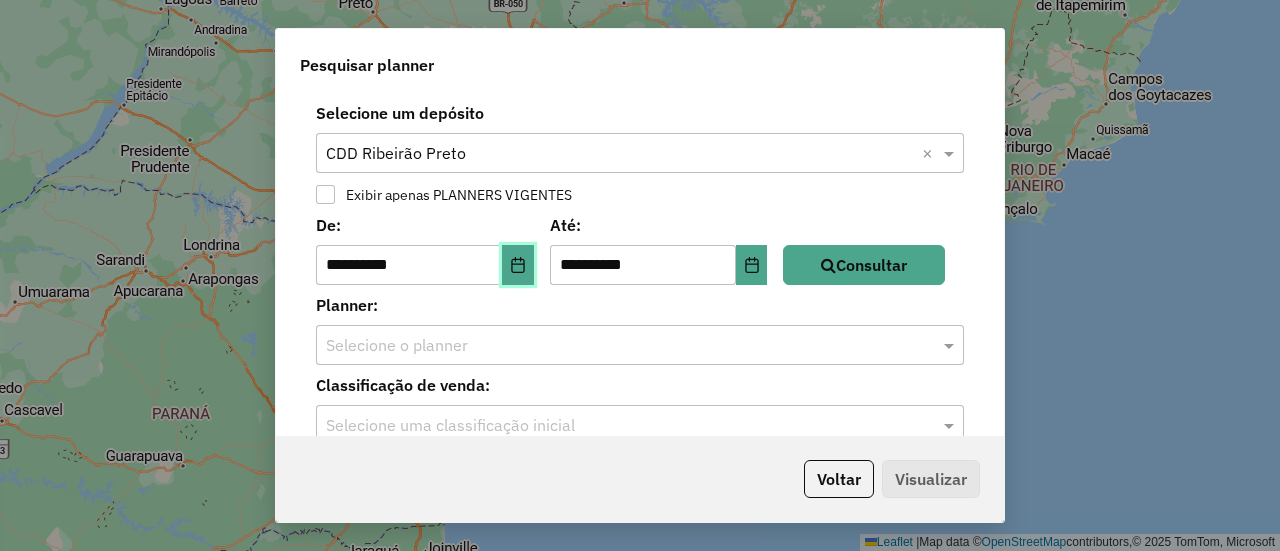click at bounding box center [518, 265] 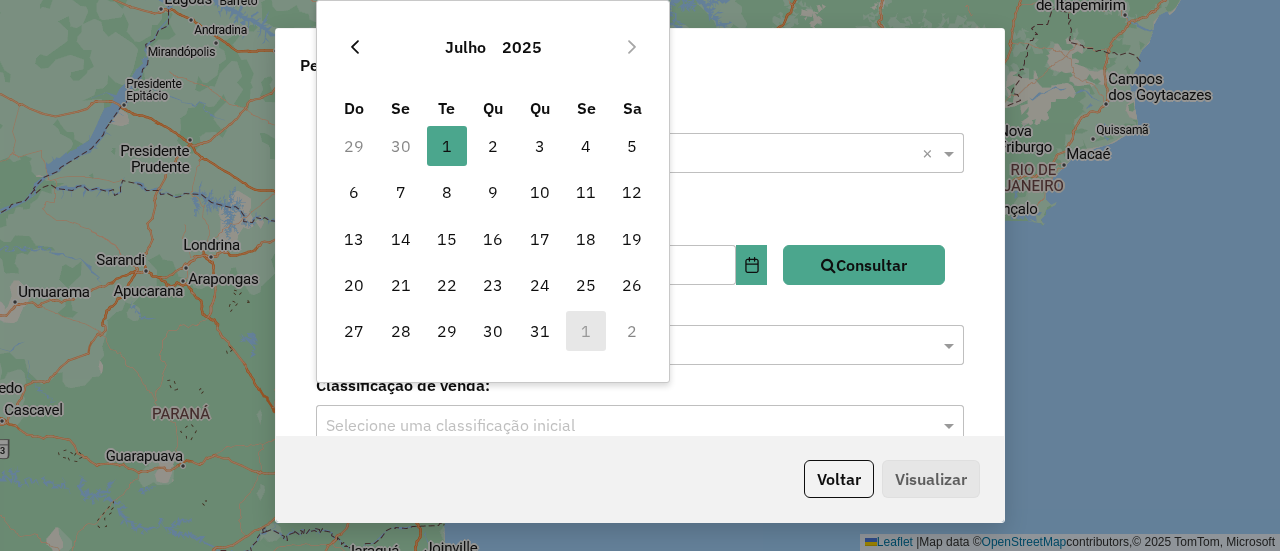 click 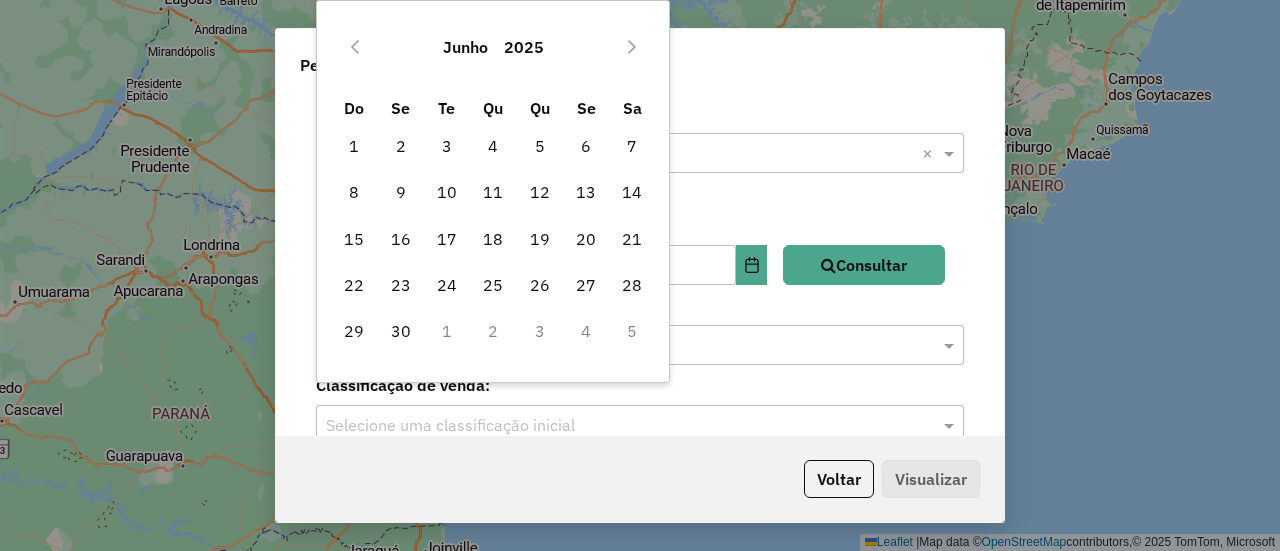 click 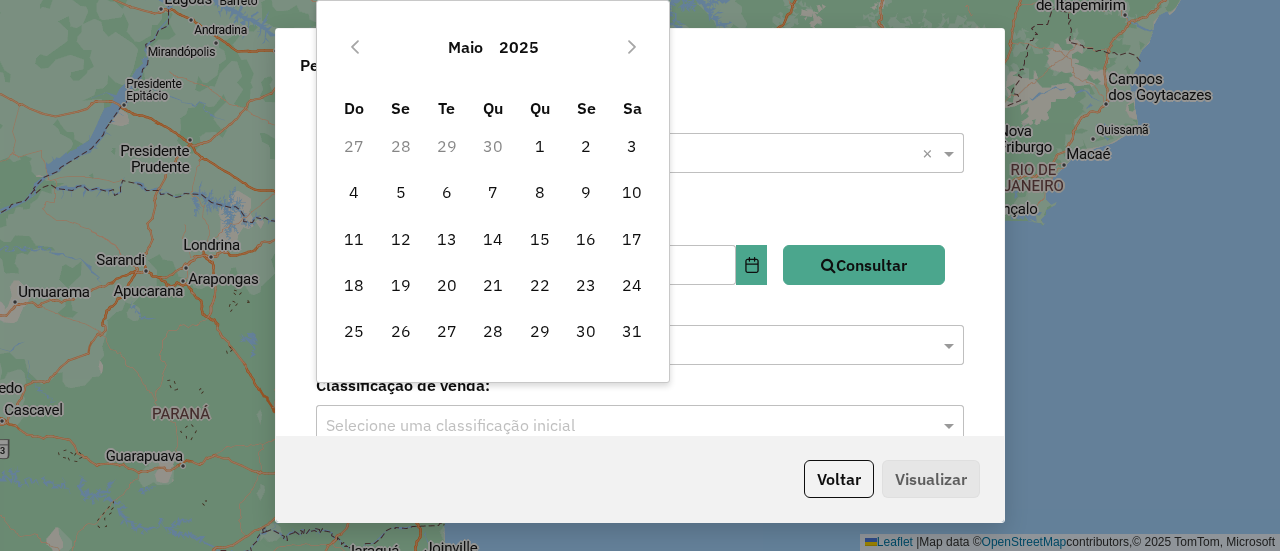 click 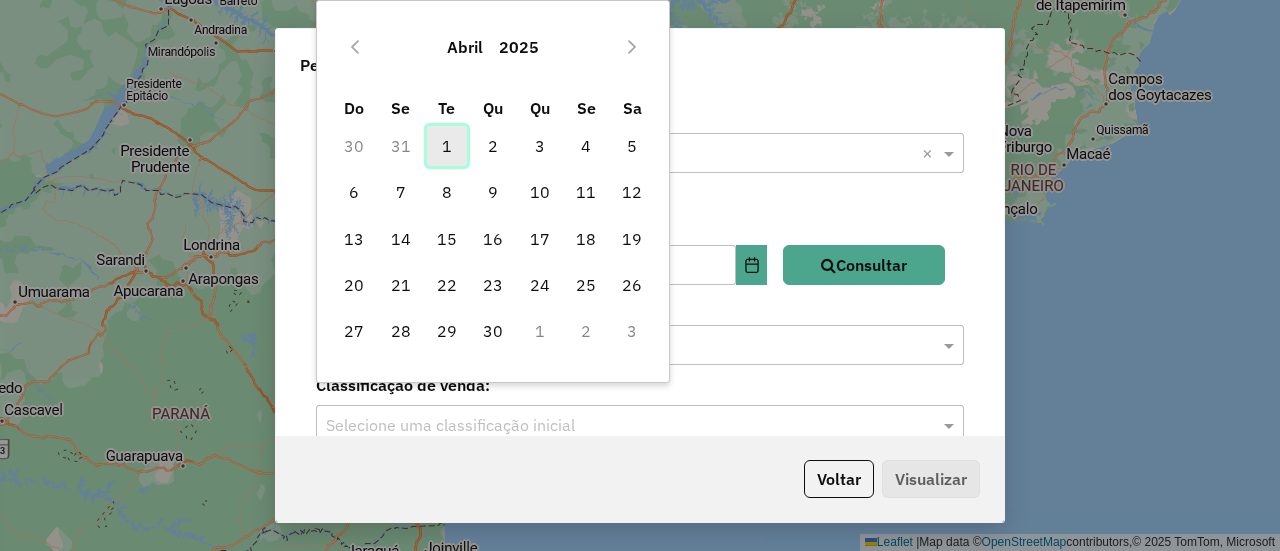 click on "1" at bounding box center (447, 146) 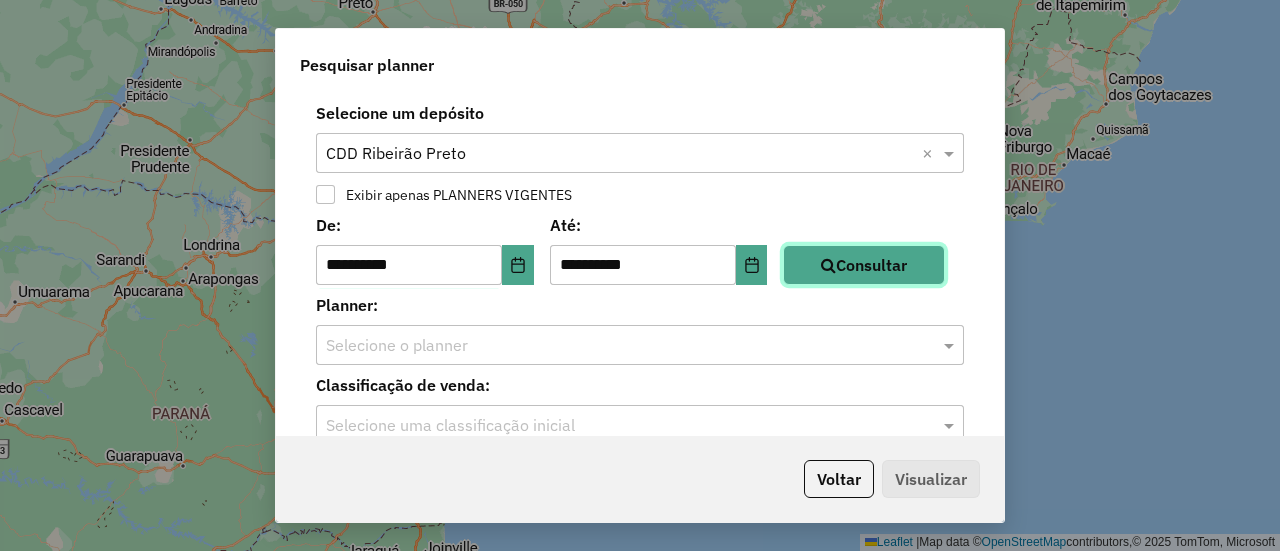 click on "Consultar" 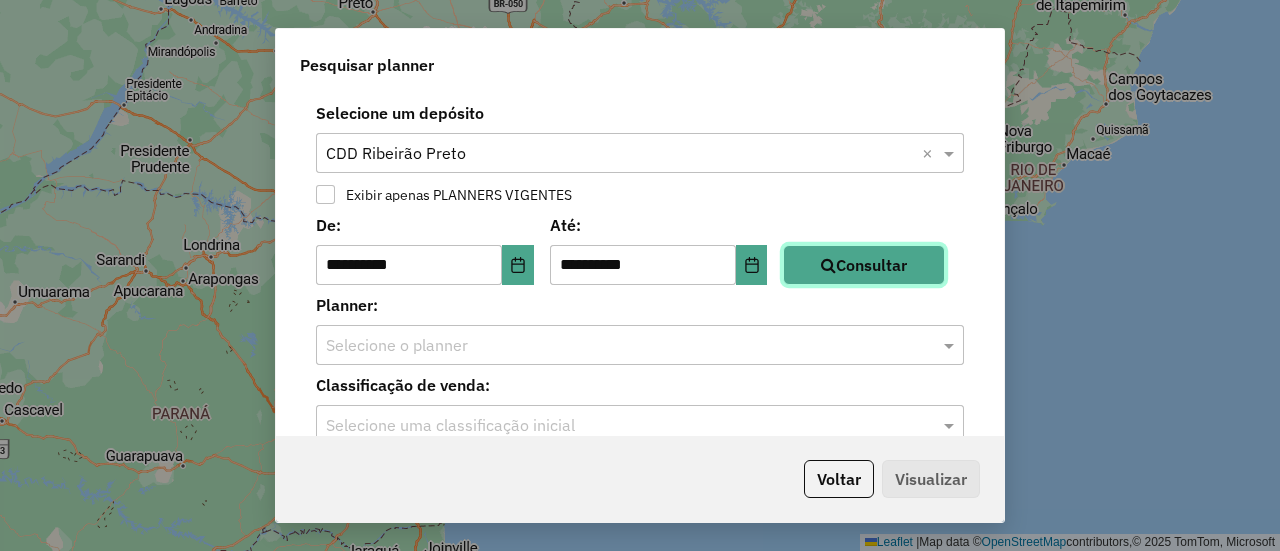 scroll, scrollTop: 31, scrollLeft: 0, axis: vertical 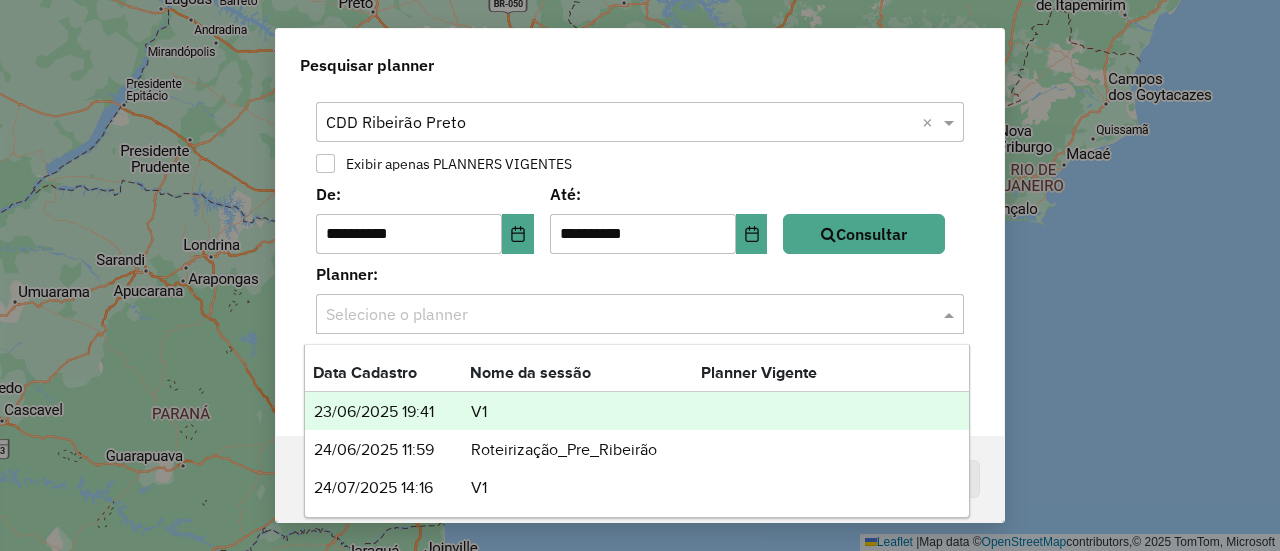 click 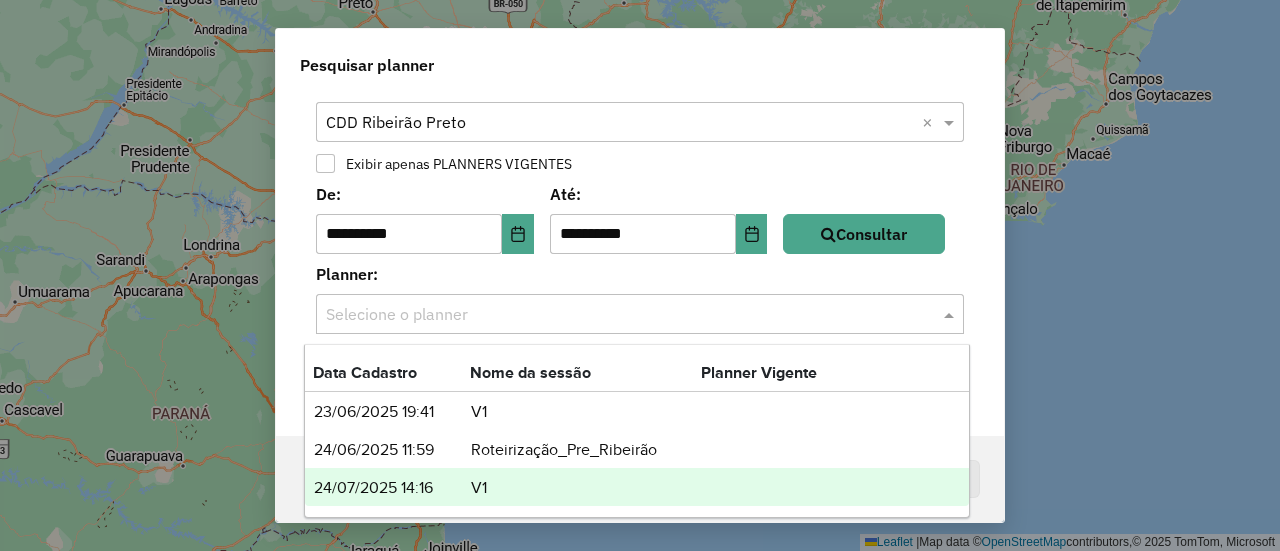 click at bounding box center [761, 488] 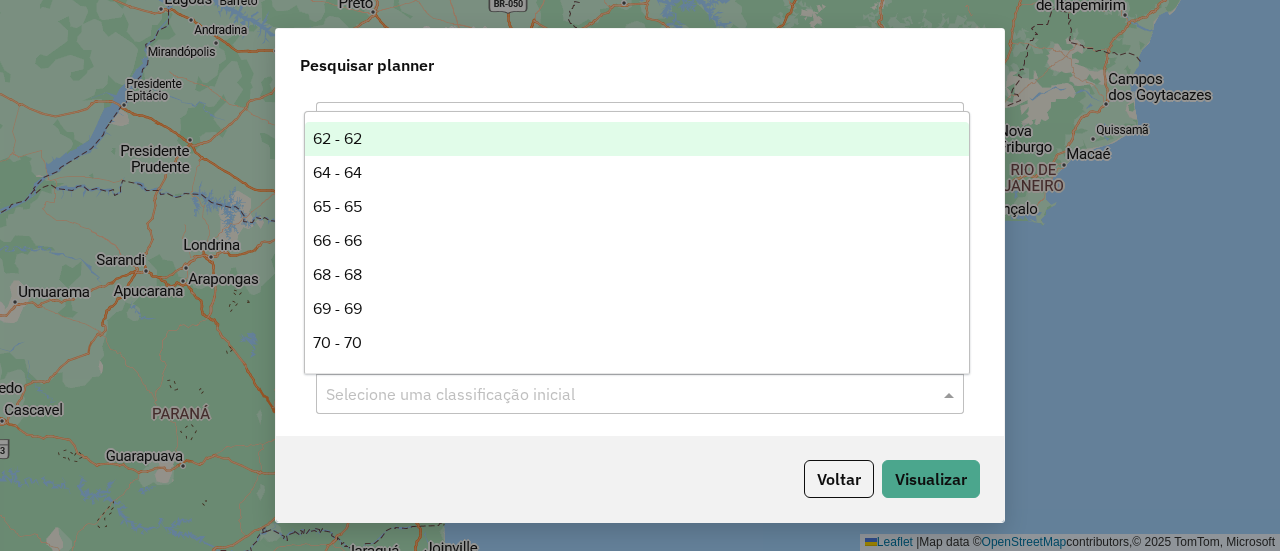 click 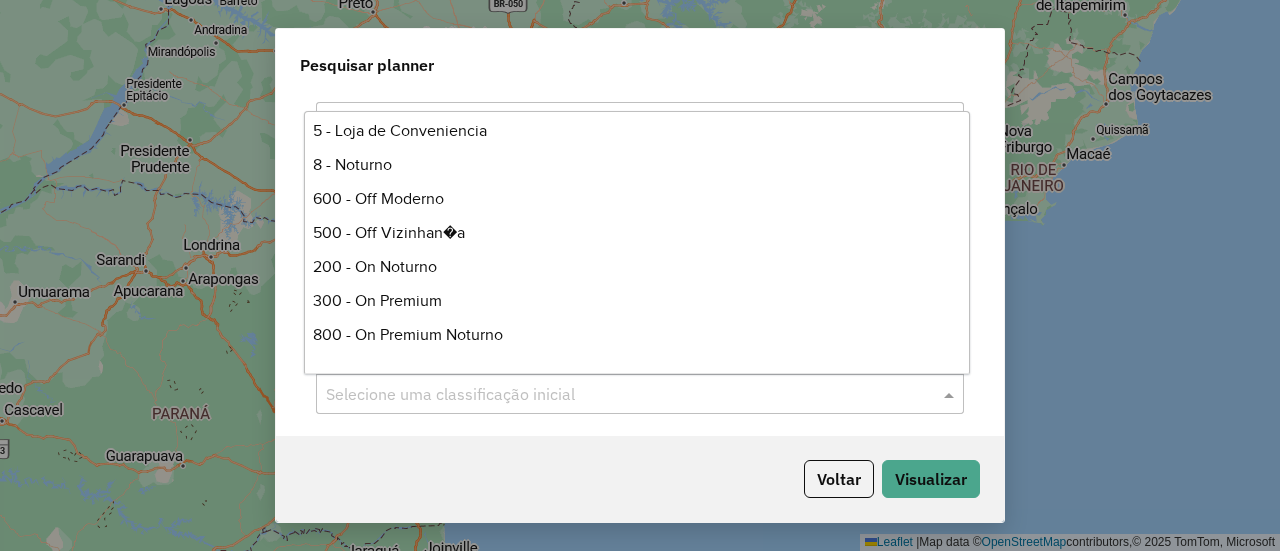 scroll, scrollTop: 589, scrollLeft: 0, axis: vertical 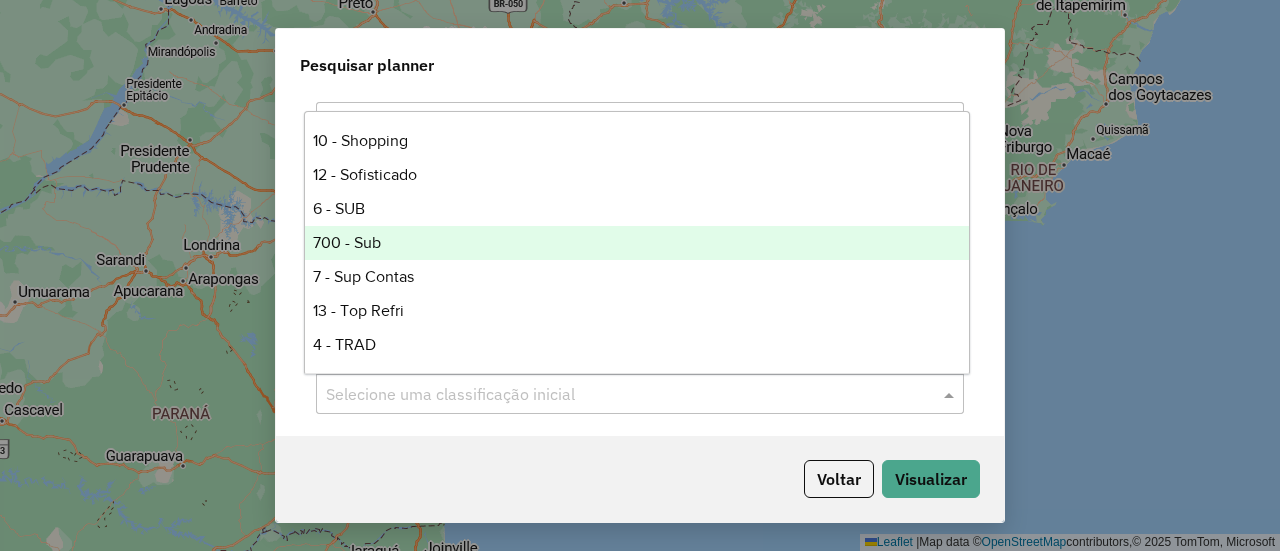 click on "700 - Sub" at bounding box center (636, 243) 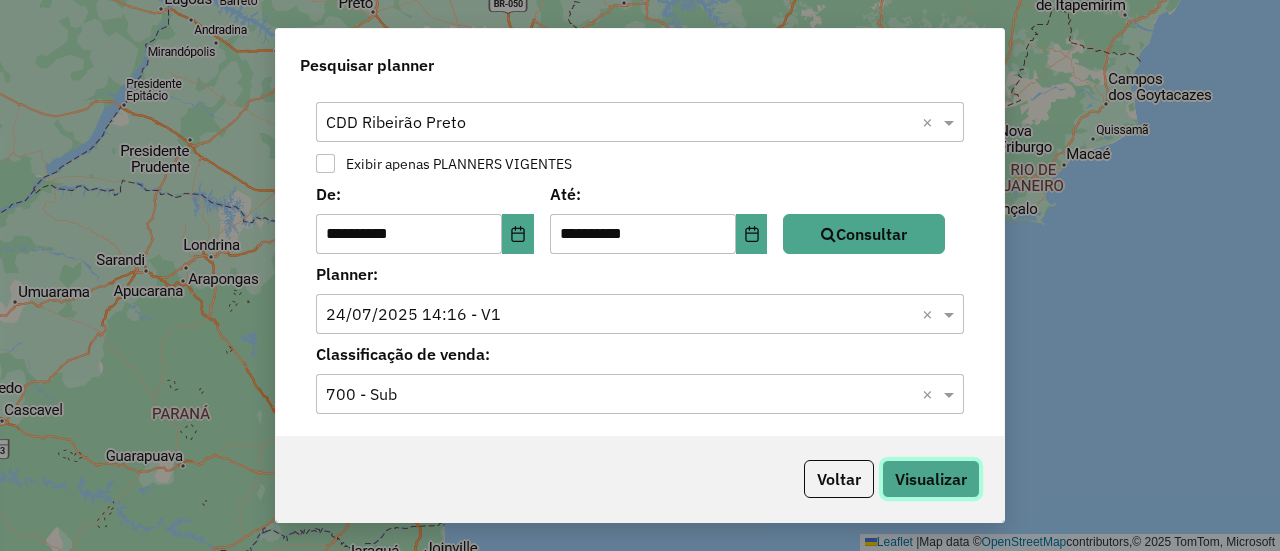 click on "Visualizar" 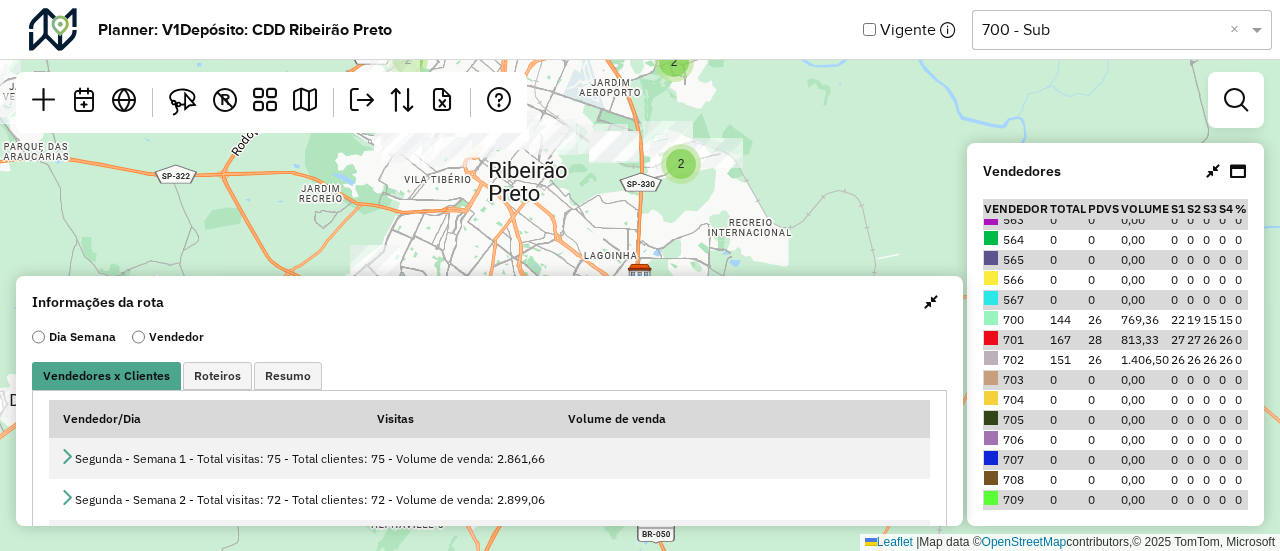 scroll, scrollTop: 959, scrollLeft: 0, axis: vertical 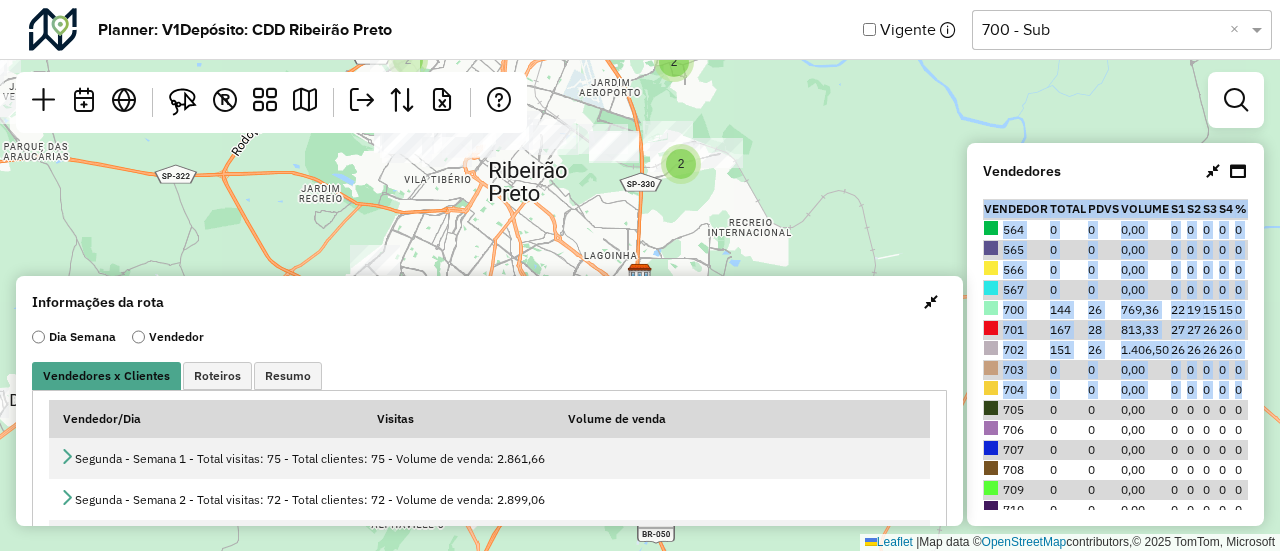 drag, startPoint x: 1249, startPoint y: 367, endPoint x: 1239, endPoint y: 382, distance: 18.027756 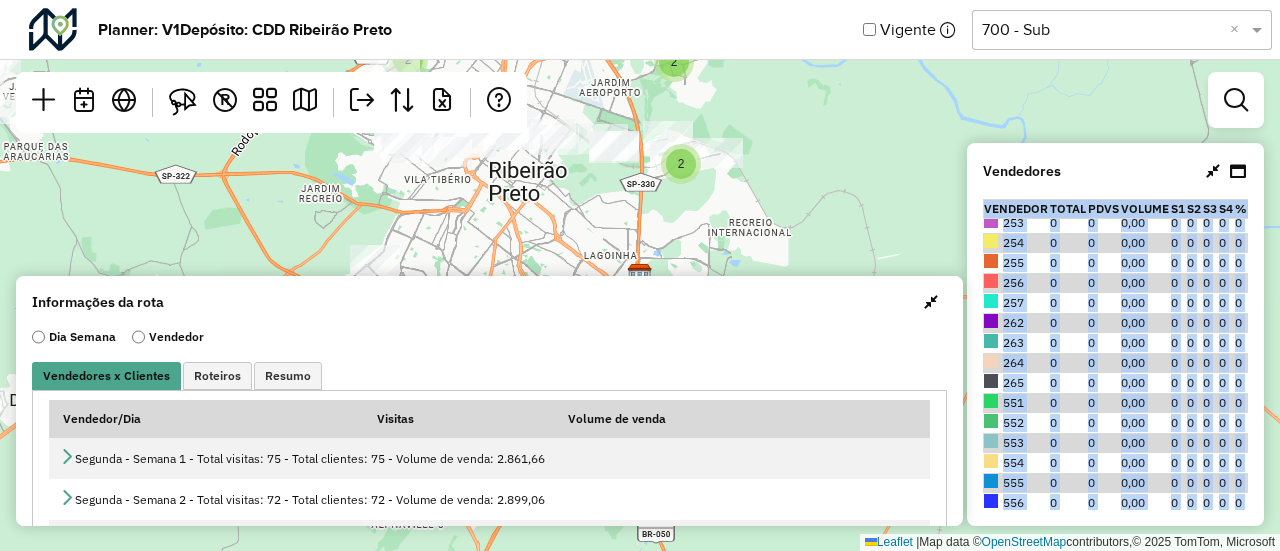 scroll, scrollTop: 518, scrollLeft: 0, axis: vertical 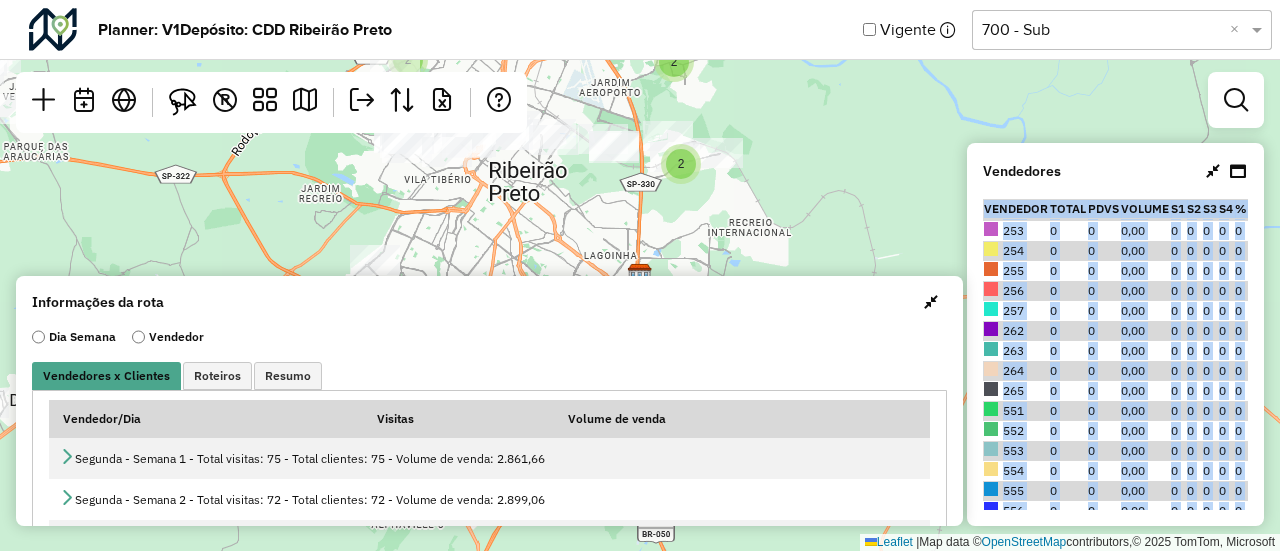 click on "2 2 2  Leaflet   |  Map data ©  OpenStreetMap  contributors,© 2025 TomTom, Microsoft" 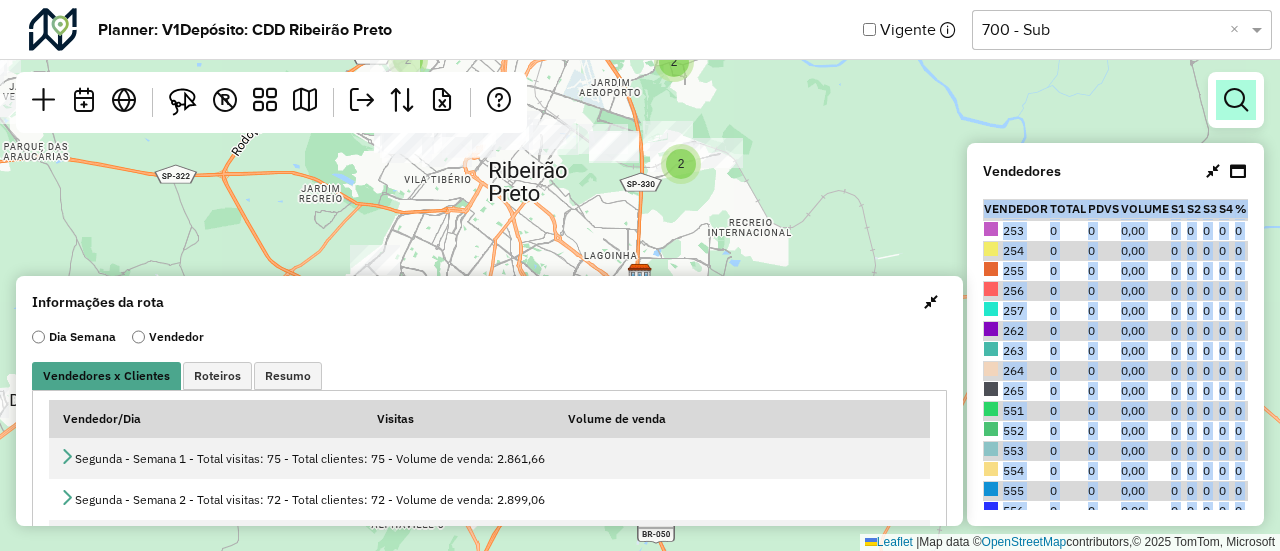click at bounding box center (1236, 100) 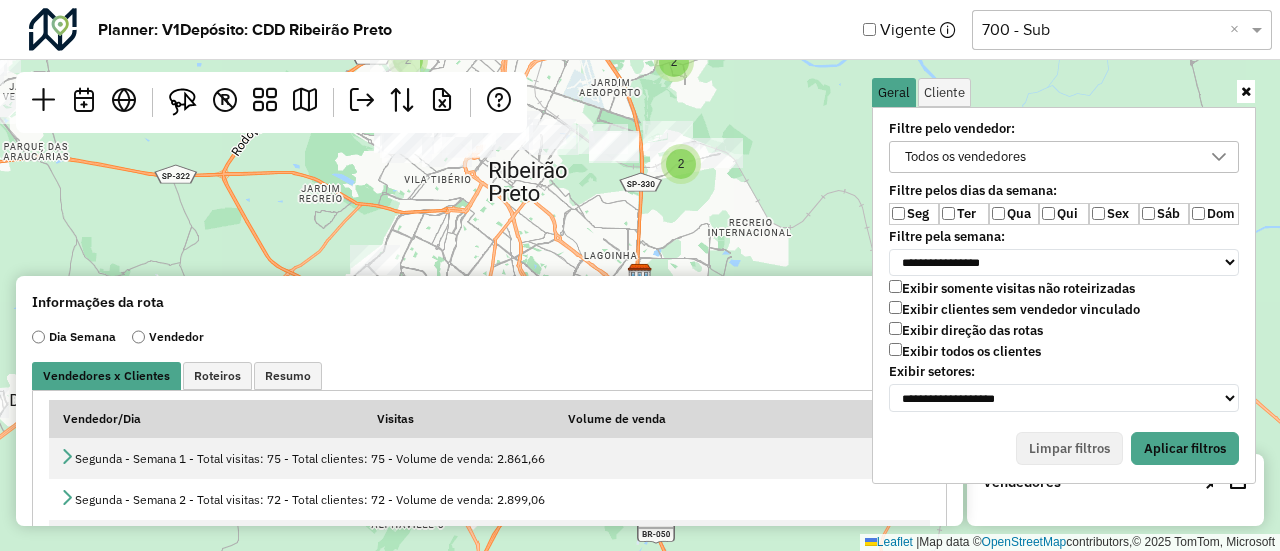 click on "Qui" at bounding box center (1064, 214) 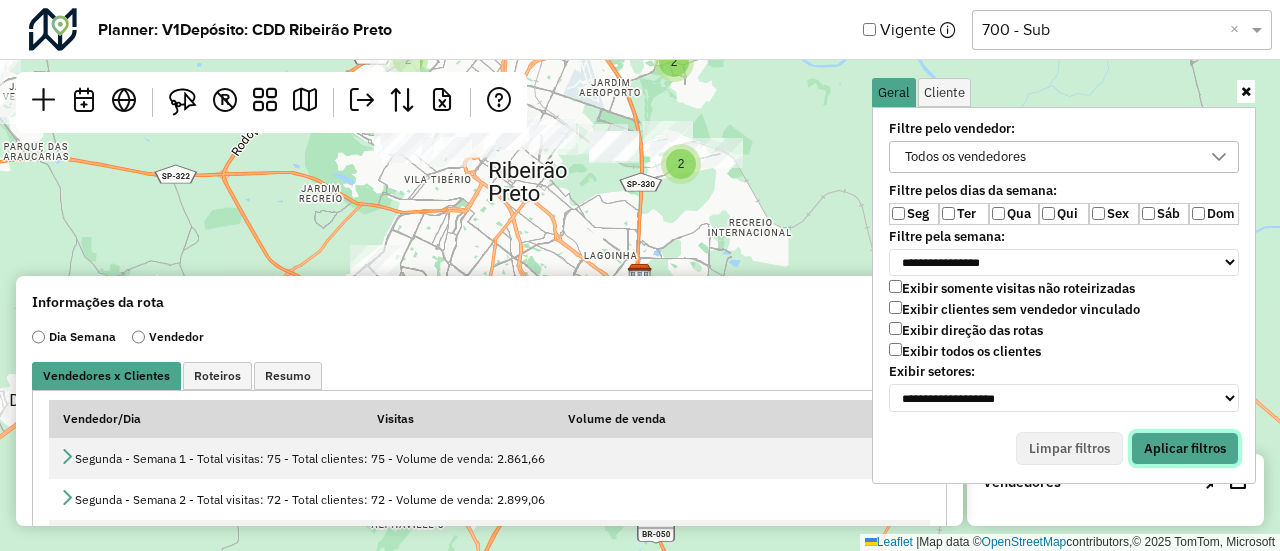 click on "Aplicar filtros" at bounding box center [1185, 449] 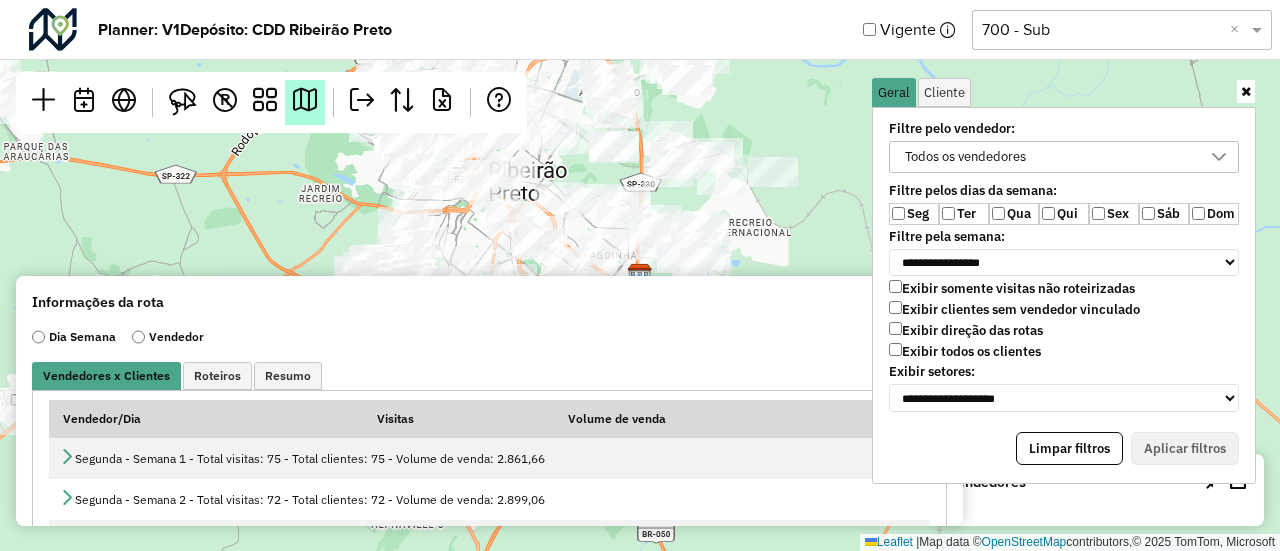 click at bounding box center [305, 102] 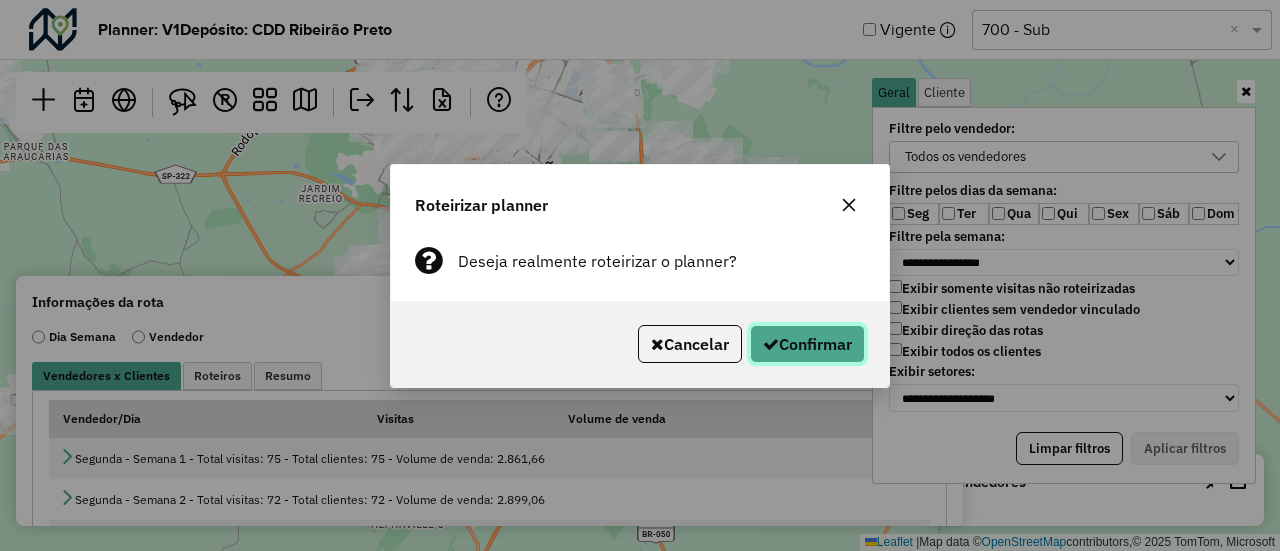 click on "Confirmar" 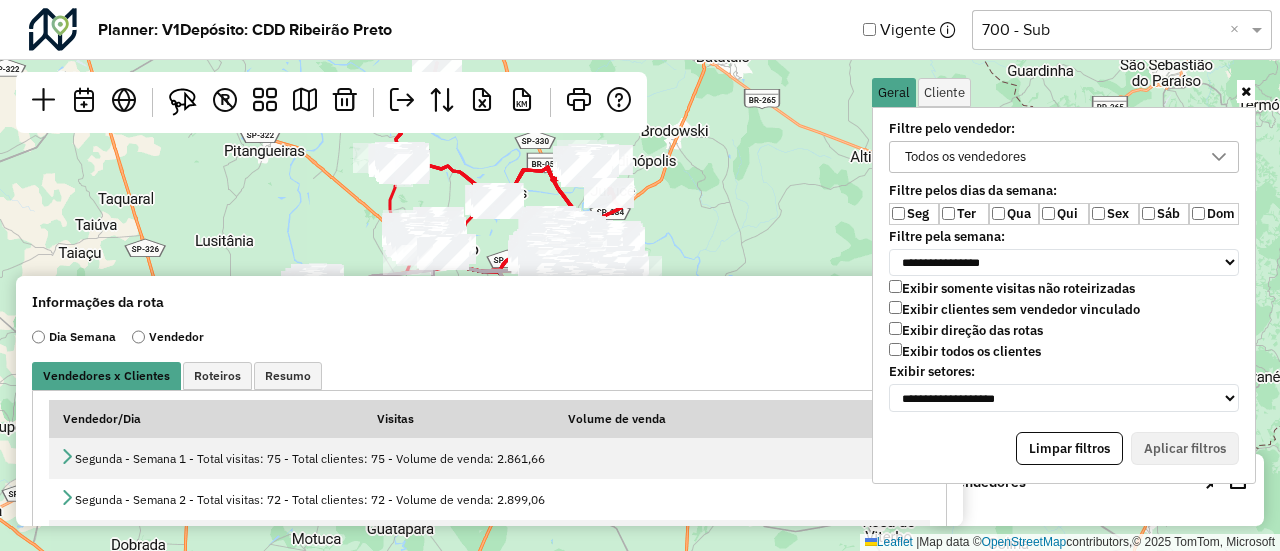 click at bounding box center [1246, 91] 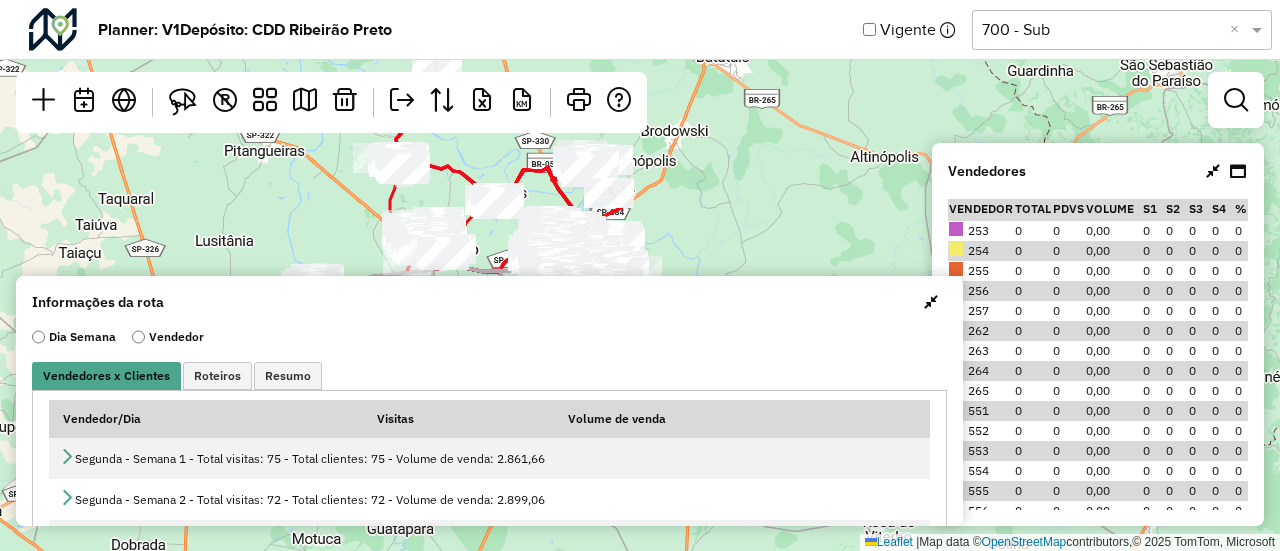 click at bounding box center [1226, 171] 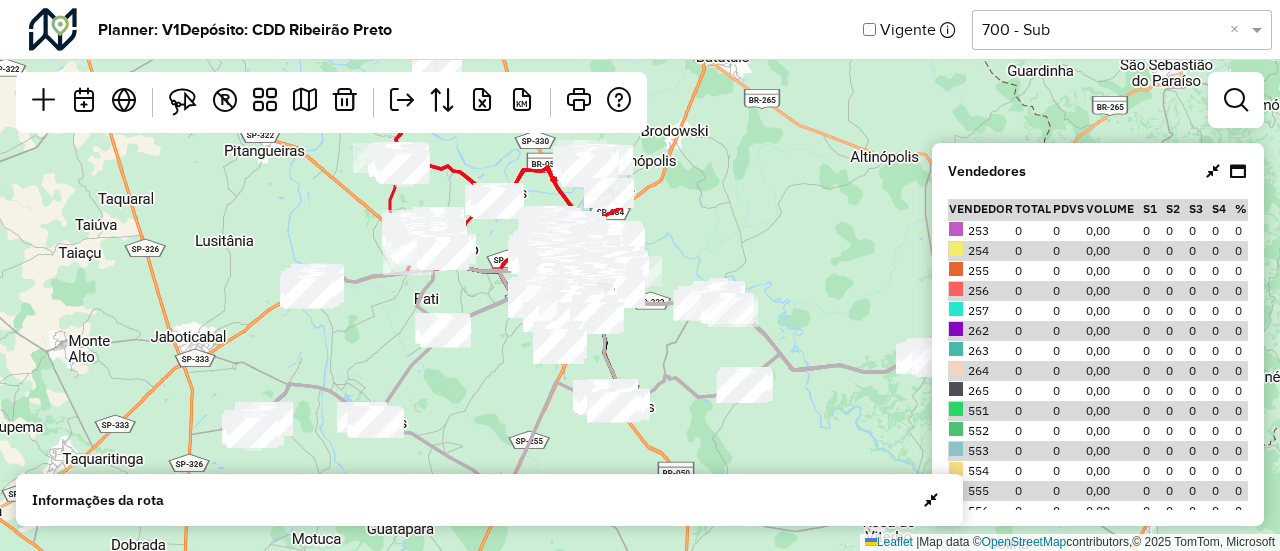 scroll, scrollTop: 0, scrollLeft: 0, axis: both 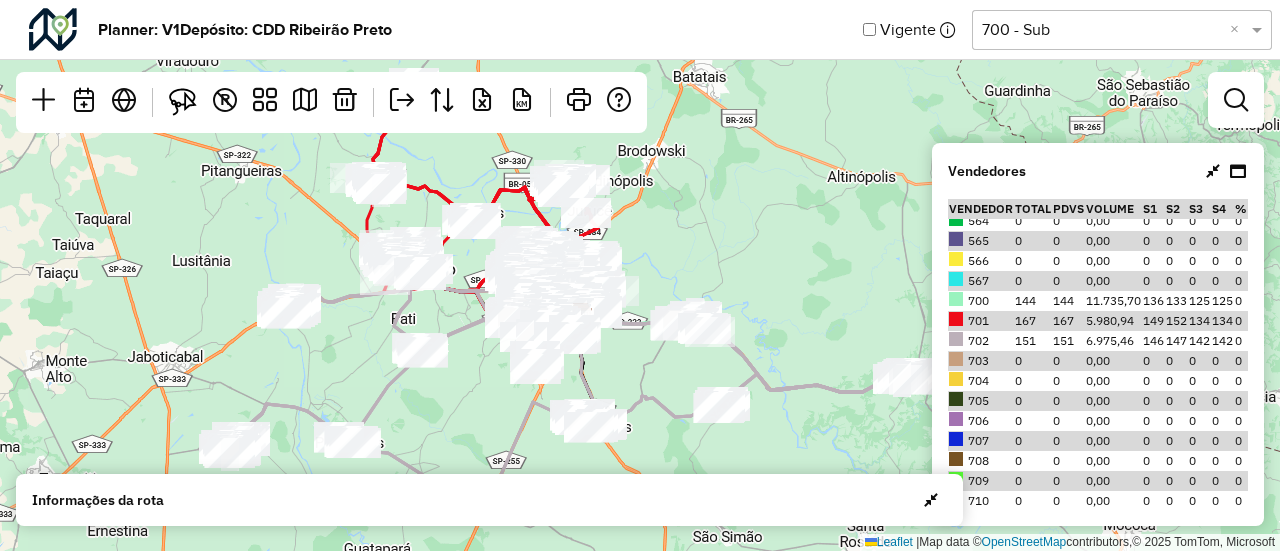 drag, startPoint x: 678, startPoint y: 254, endPoint x: 745, endPoint y: 261, distance: 67.36468 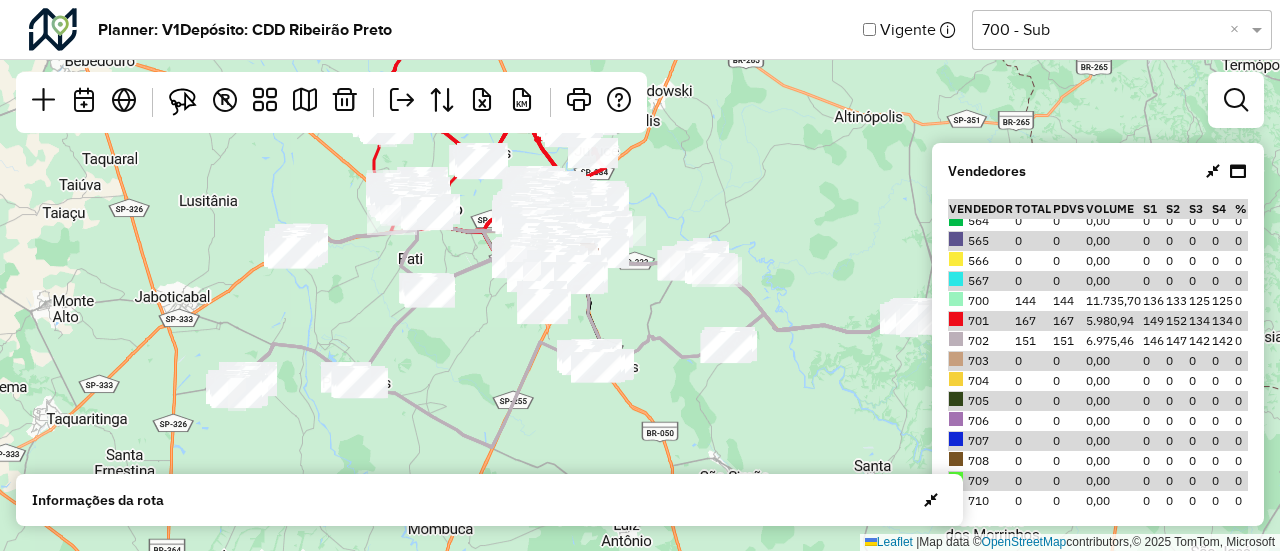 drag, startPoint x: 730, startPoint y: 249, endPoint x: 738, endPoint y: 188, distance: 61.522354 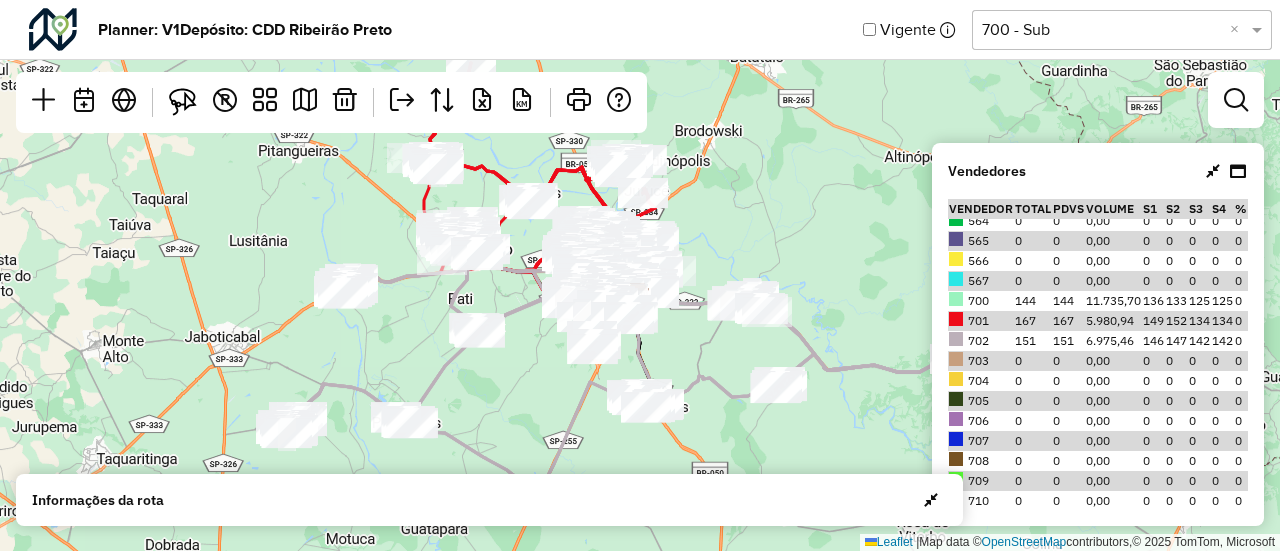 drag, startPoint x: 674, startPoint y: 189, endPoint x: 728, endPoint y: 238, distance: 72.91776 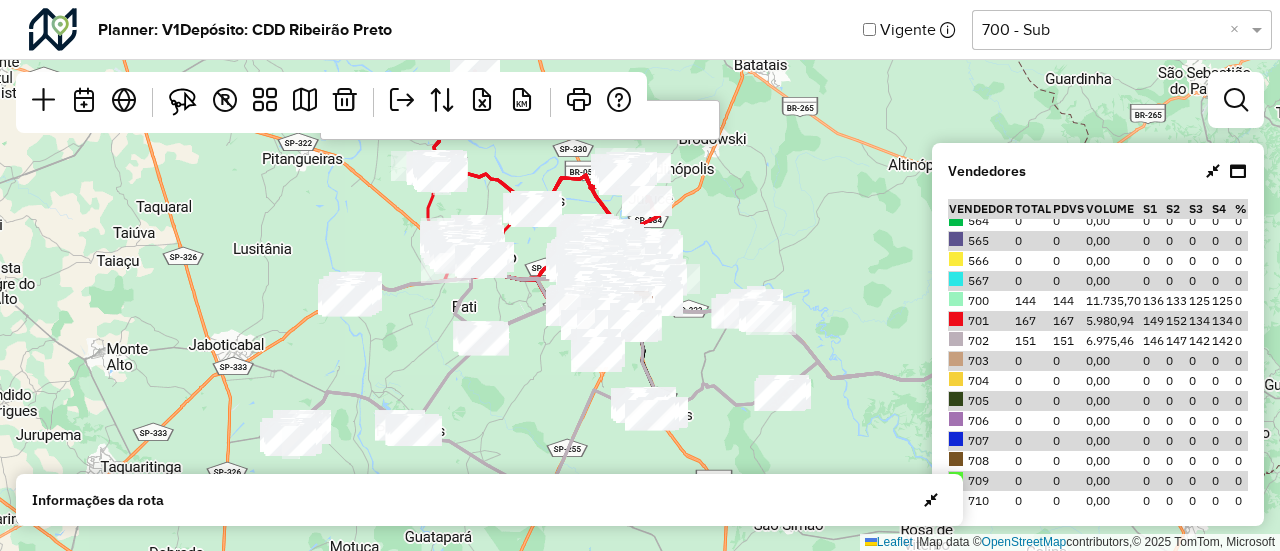 click at bounding box center [520, 120] 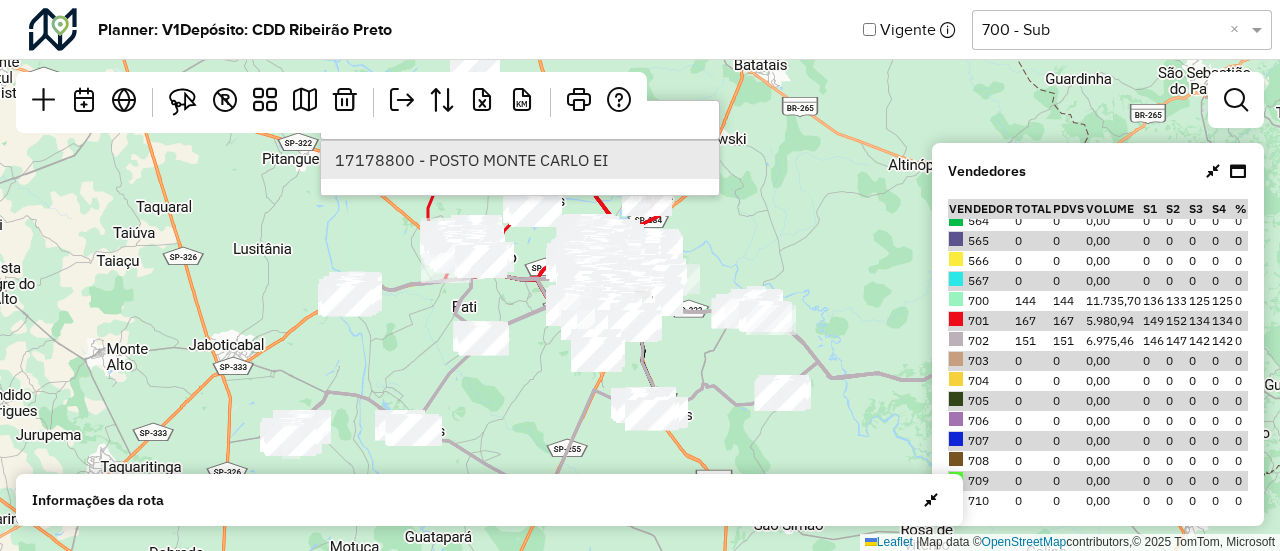 type on "***" 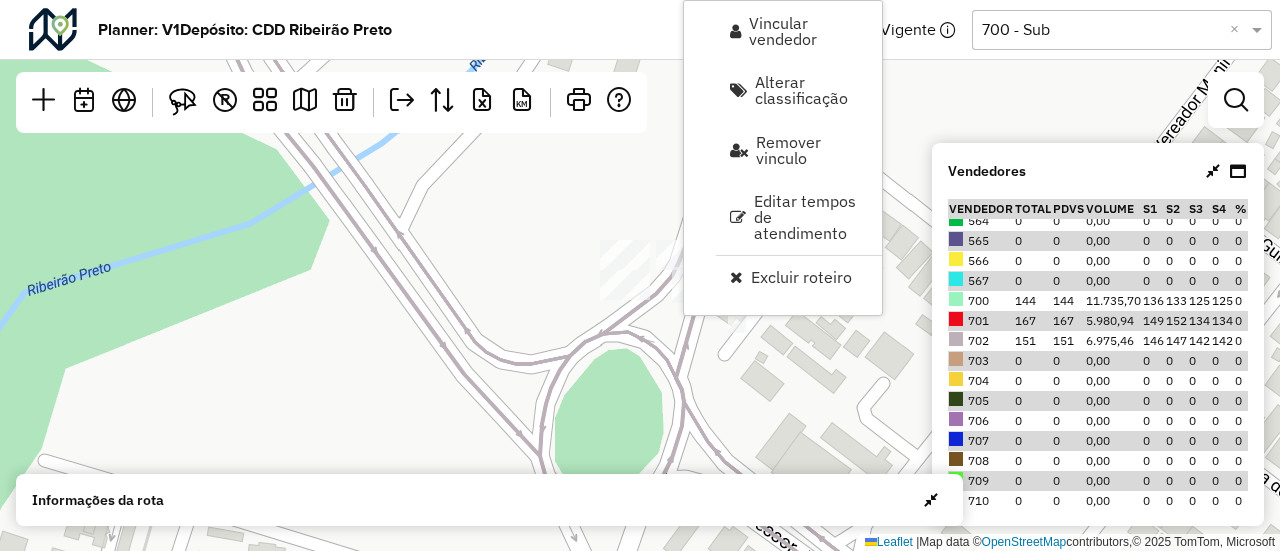 click on "Leaflet   |  Map data ©  OpenStreetMap  contributors,© 2025 TomTom, Microsoft" 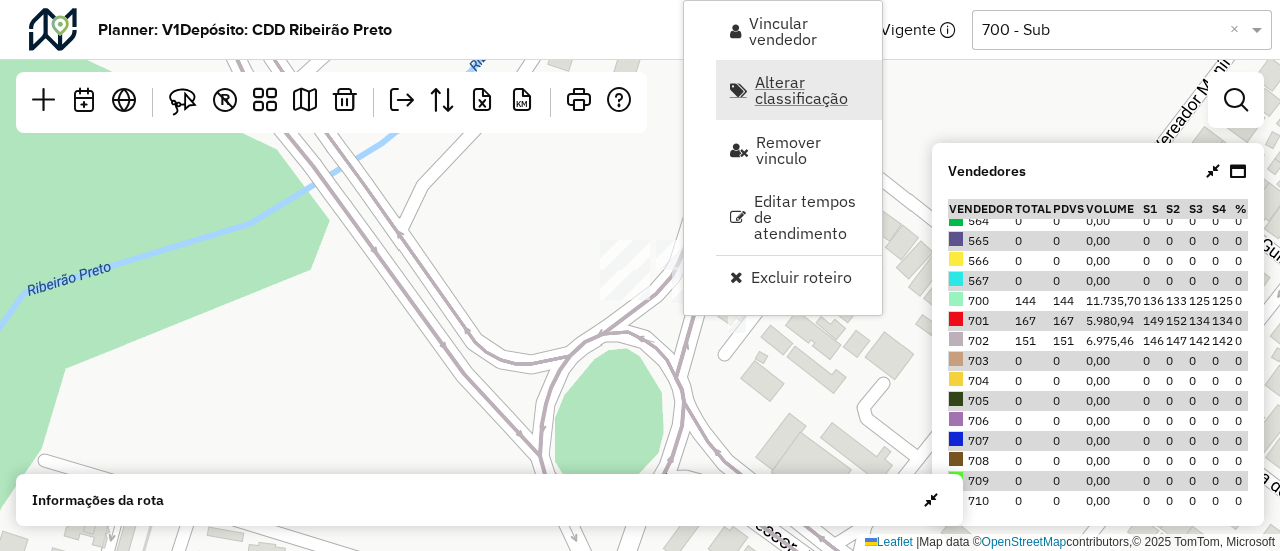 click on "Alterar classificação" at bounding box center [812, 90] 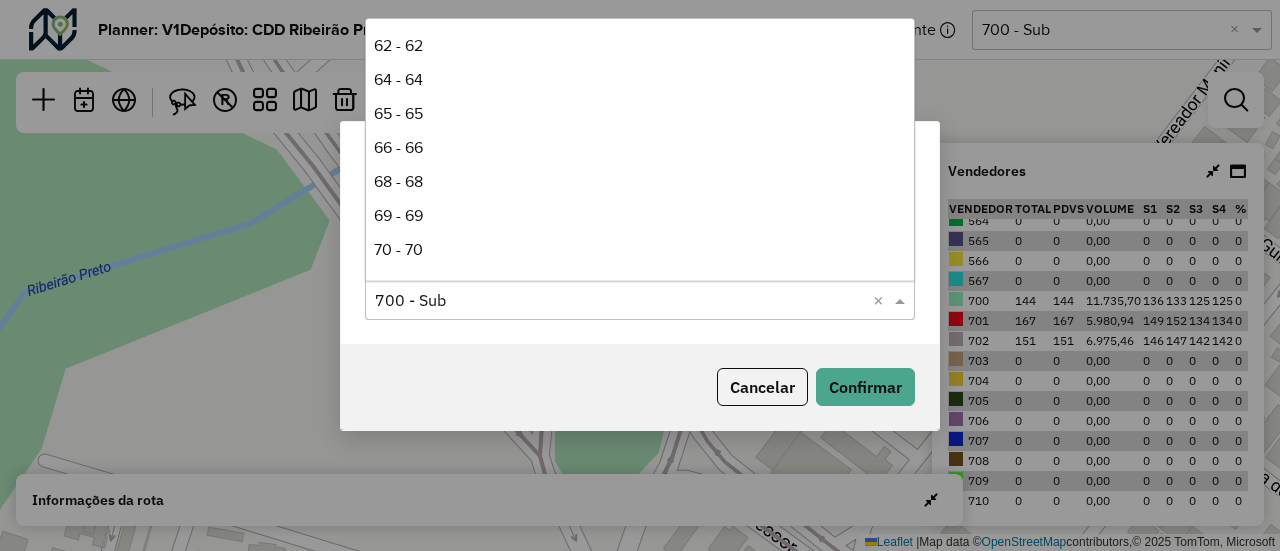 click 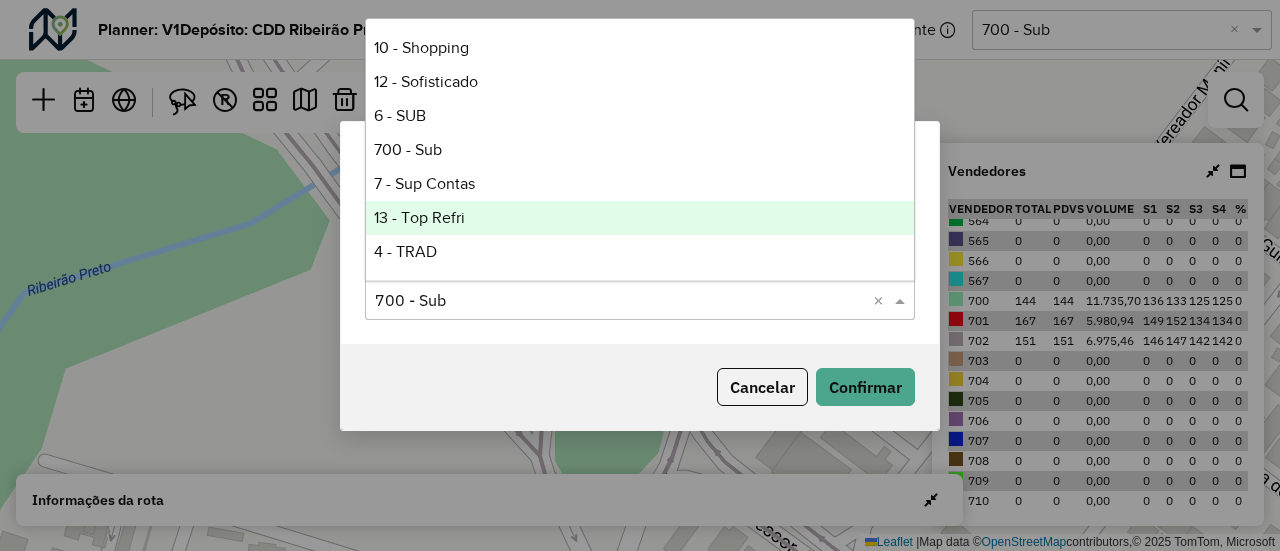 click on "Alterar classificação de venda  Clientes selecionados:  1 Classificação de venda: Selecione uma opção  700 - Sub  ×  Cancelar   Confirmar" 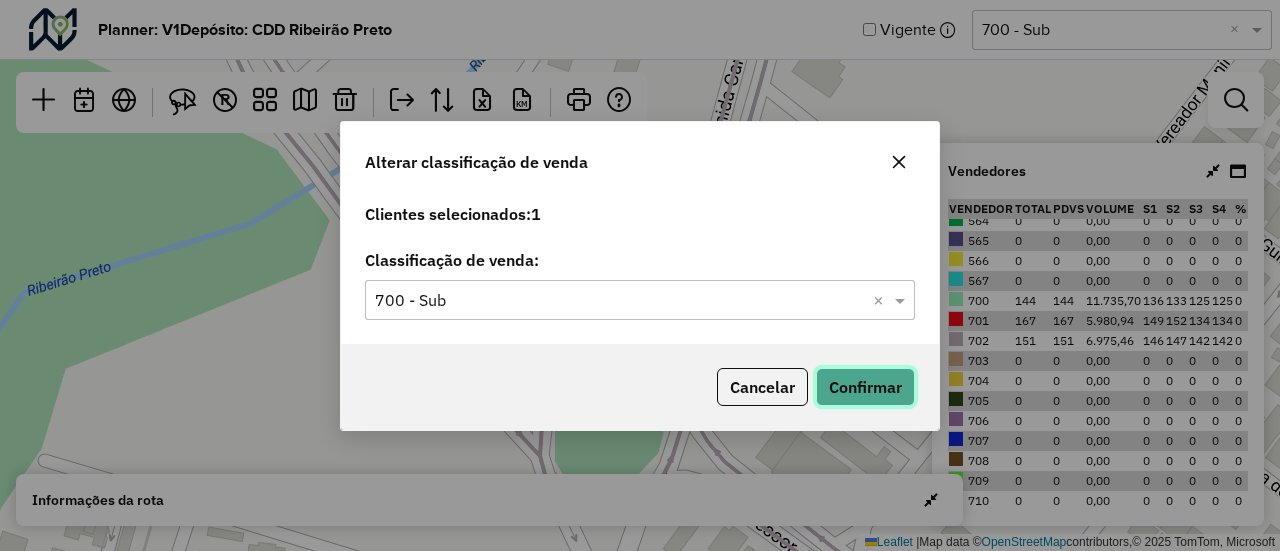 click on "Confirmar" 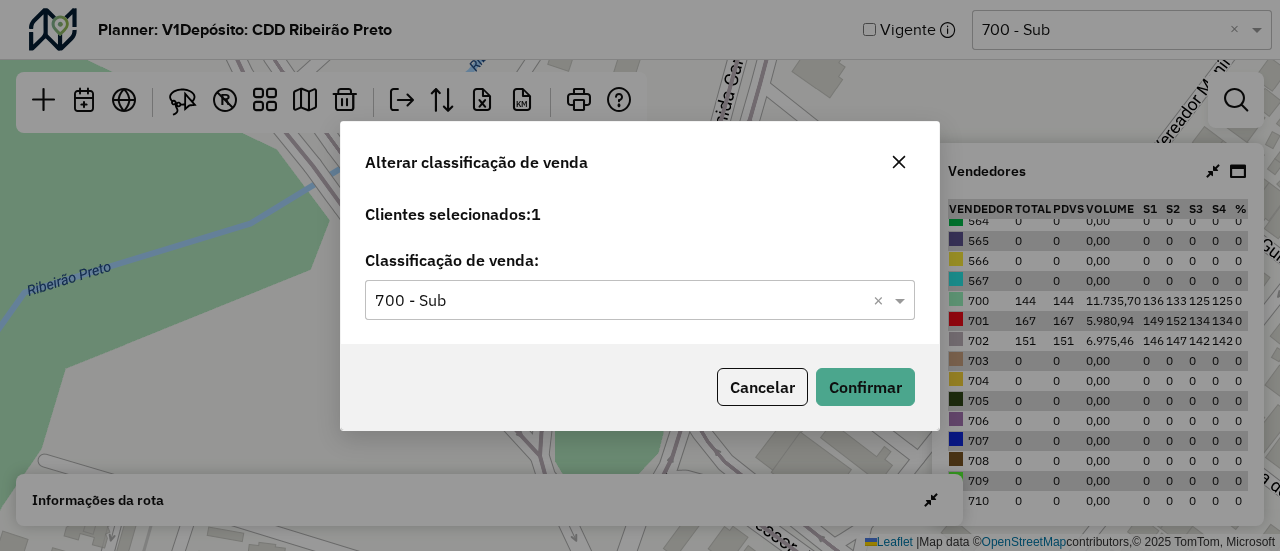 click 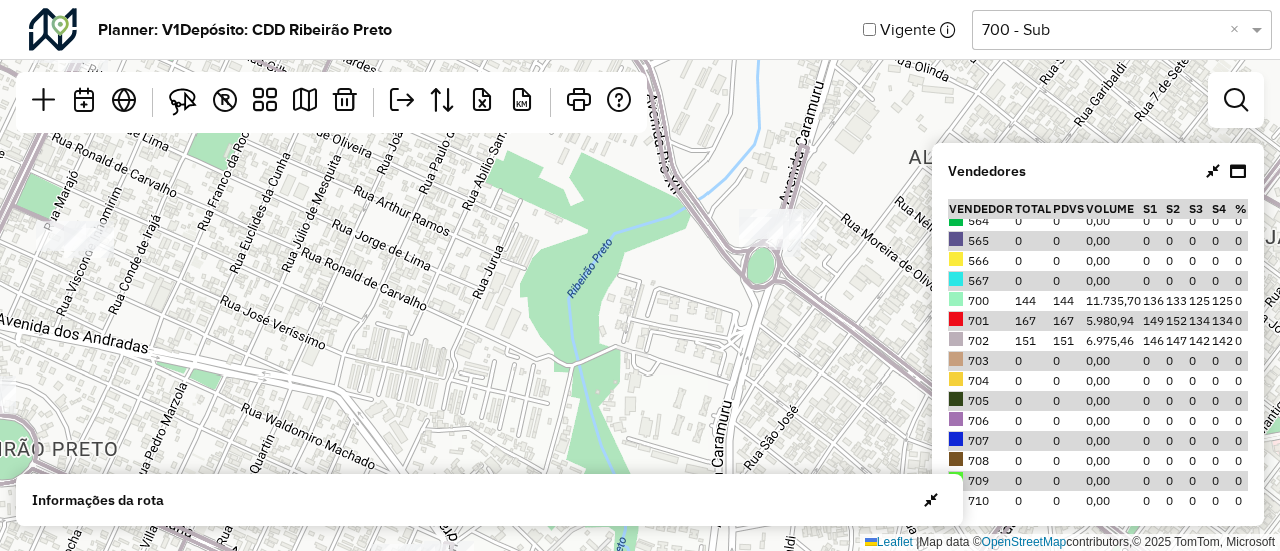 drag, startPoint x: 640, startPoint y: 232, endPoint x: 703, endPoint y: 263, distance: 70.21396 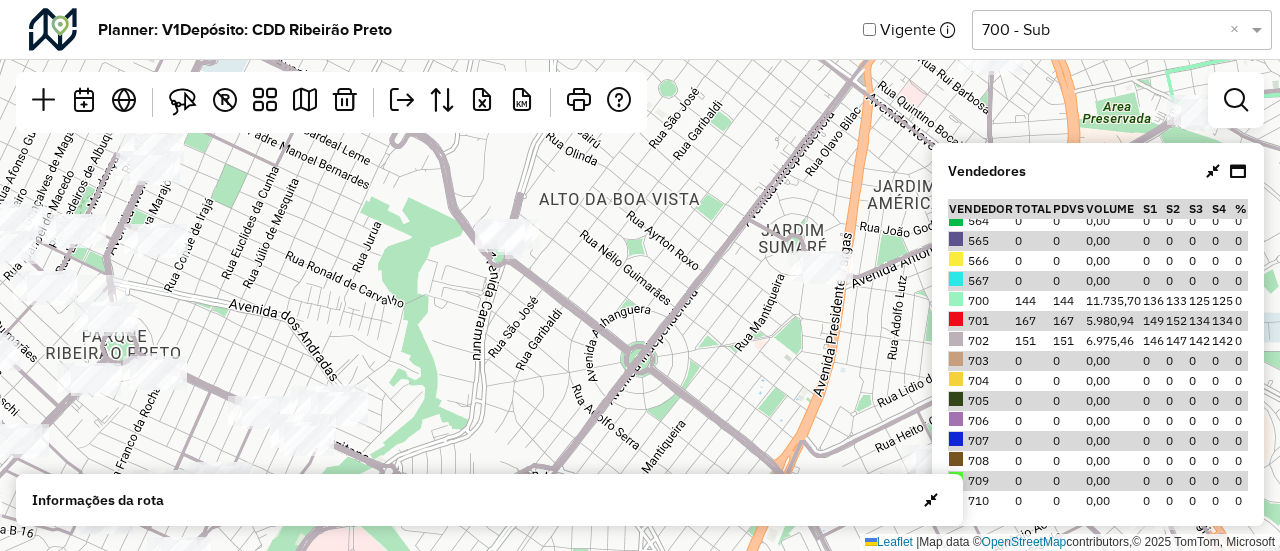 drag, startPoint x: 529, startPoint y: 251, endPoint x: 597, endPoint y: 221, distance: 74.323616 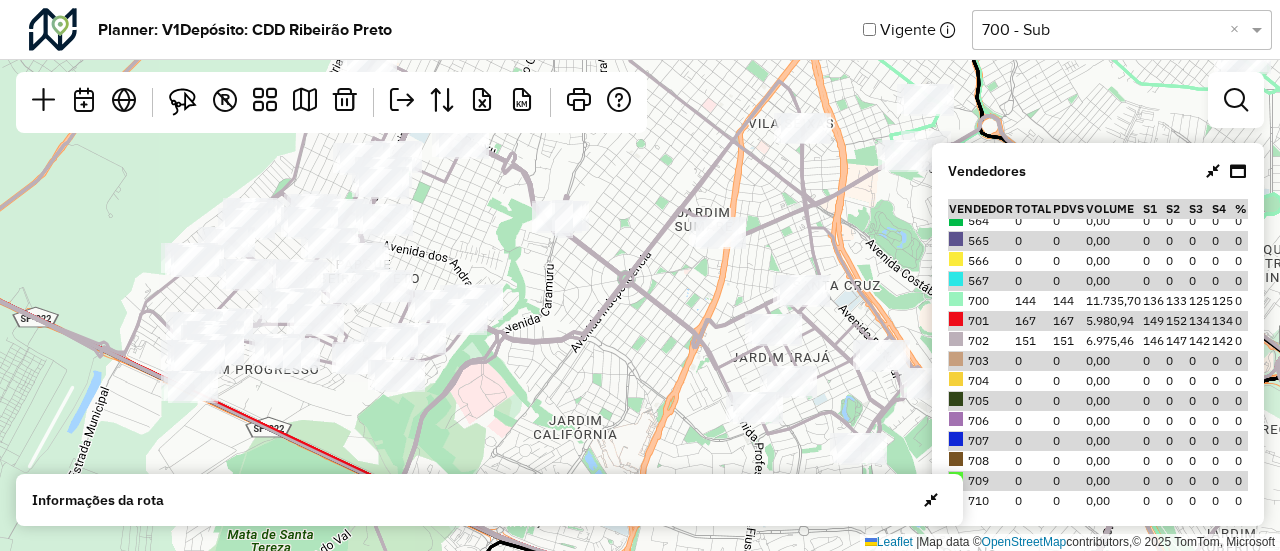 drag, startPoint x: 649, startPoint y: 194, endPoint x: 683, endPoint y: 193, distance: 34.0147 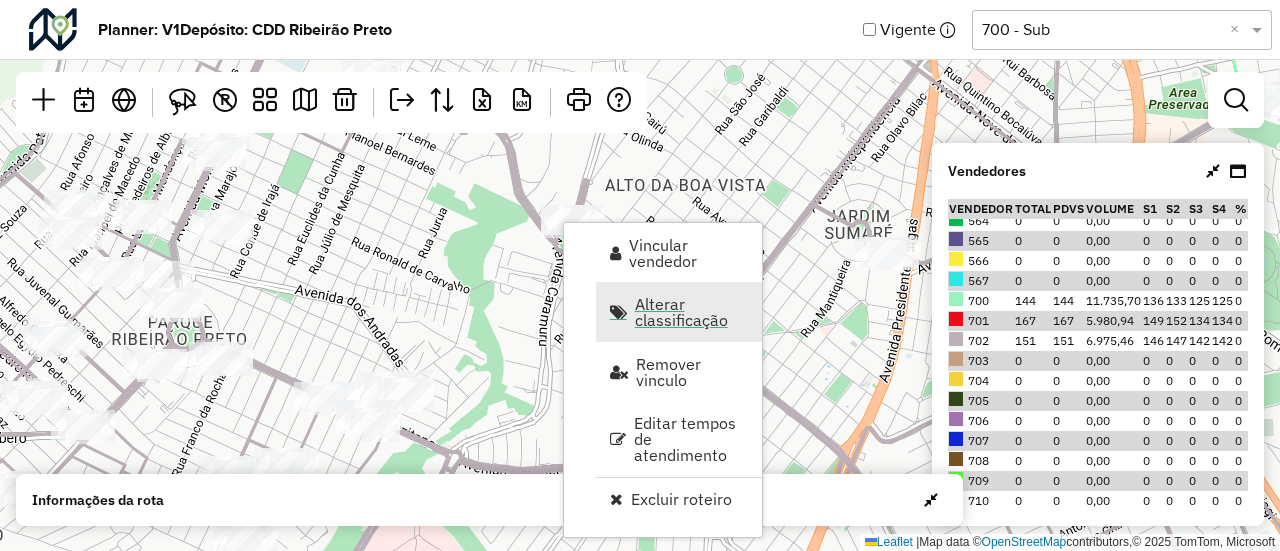 click on "Alterar classificação" at bounding box center [692, 312] 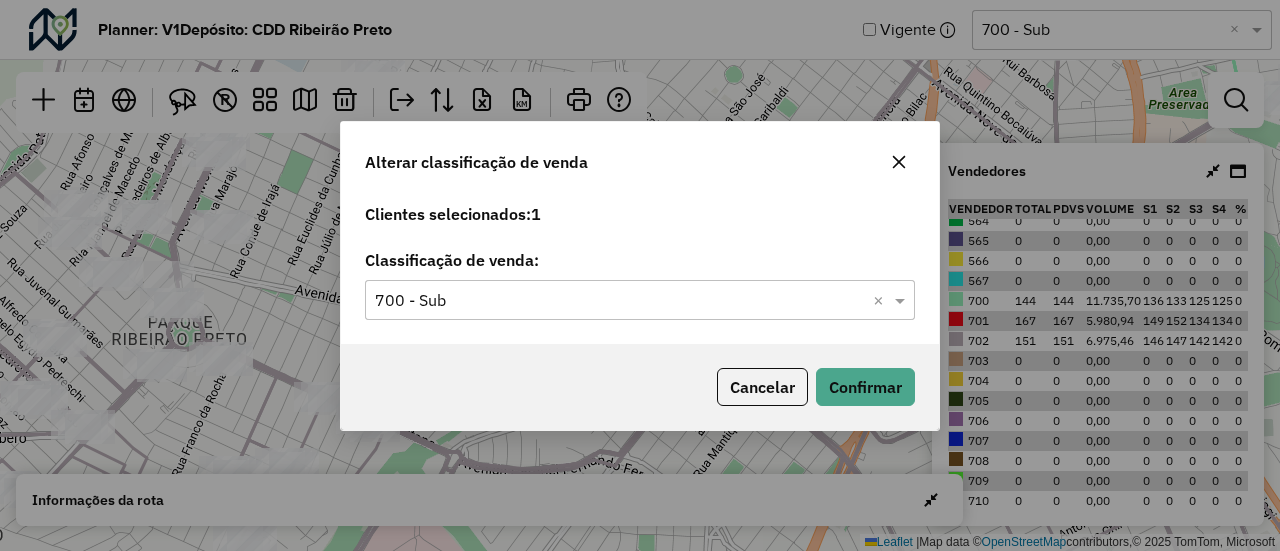 click 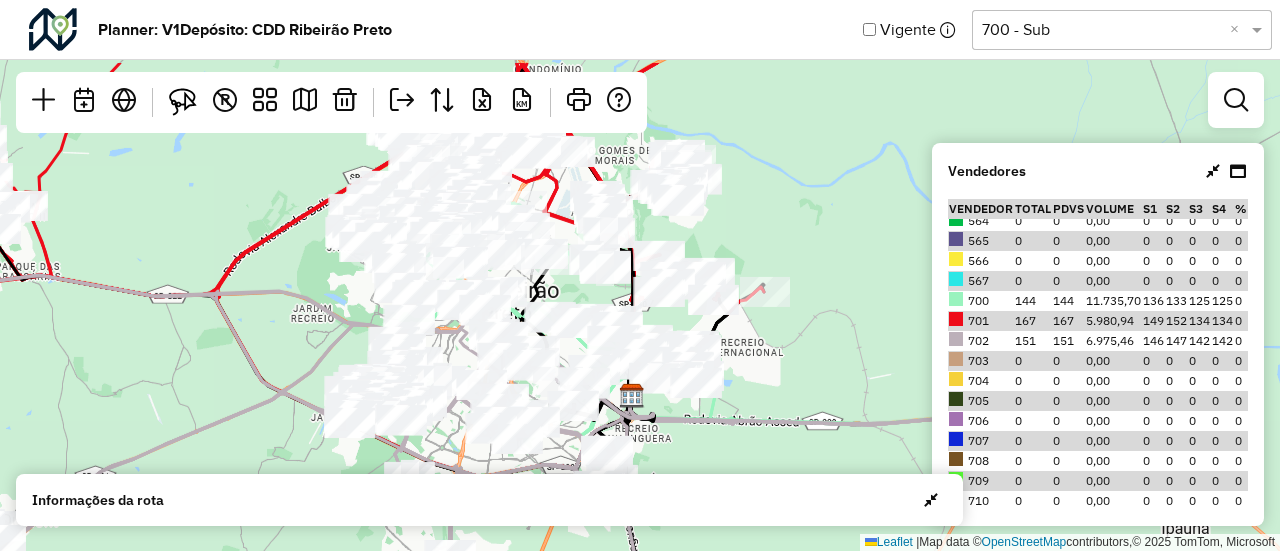 drag, startPoint x: 1011, startPoint y: 117, endPoint x: 742, endPoint y: 233, distance: 292.94537 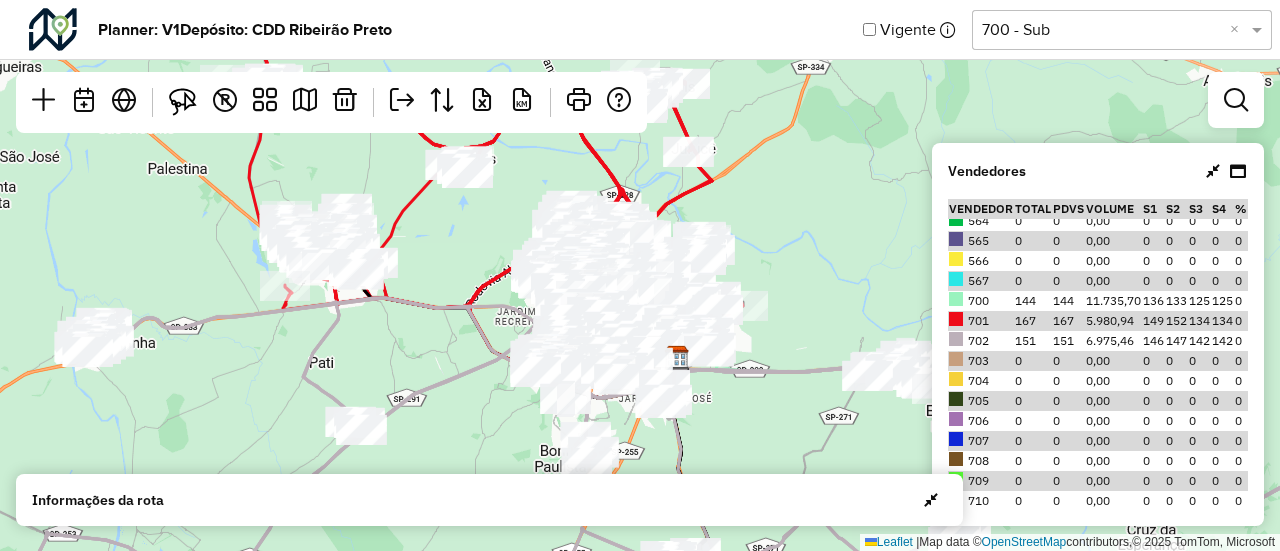 drag, startPoint x: 781, startPoint y: 215, endPoint x: 781, endPoint y: 261, distance: 46 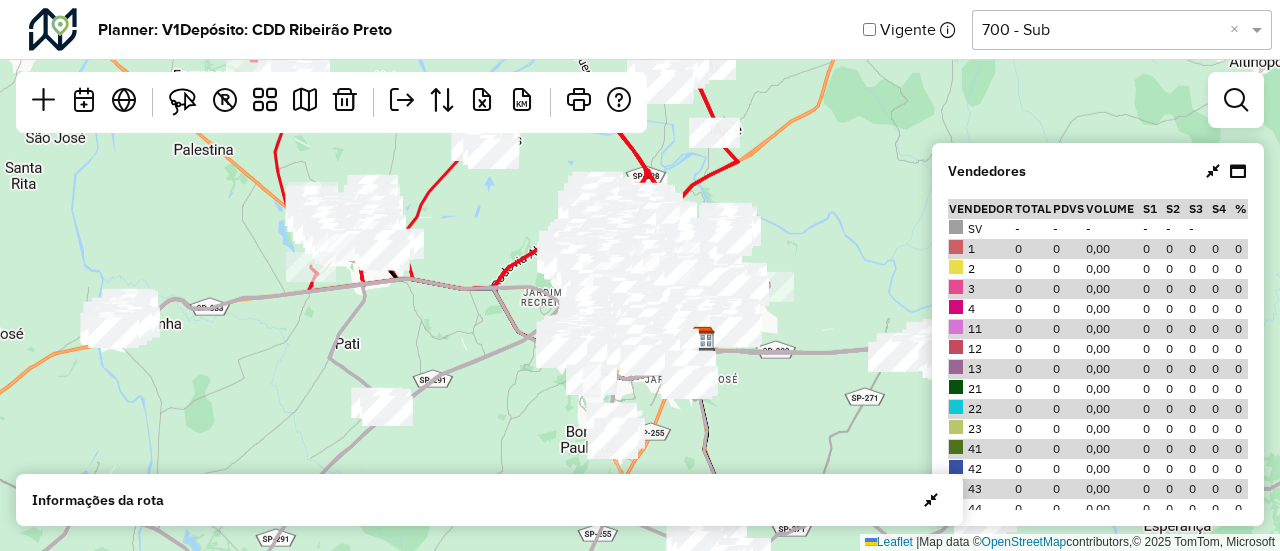 scroll, scrollTop: 0, scrollLeft: 0, axis: both 